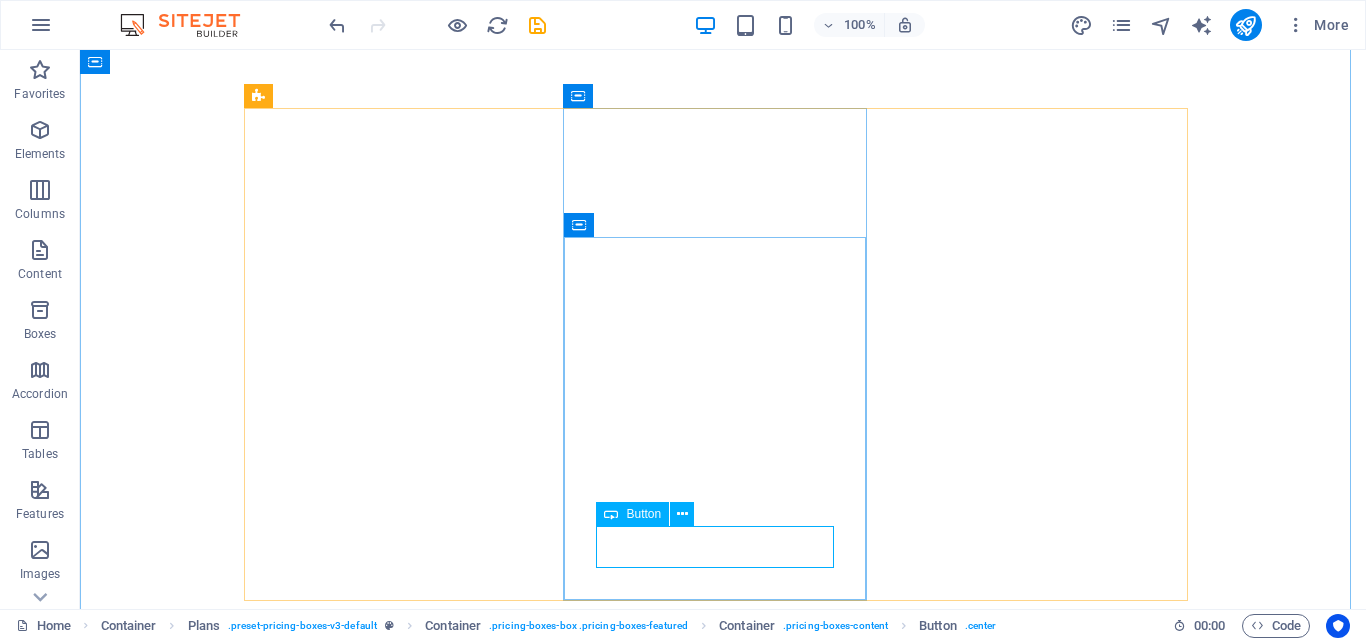 scroll, scrollTop: 0, scrollLeft: 0, axis: both 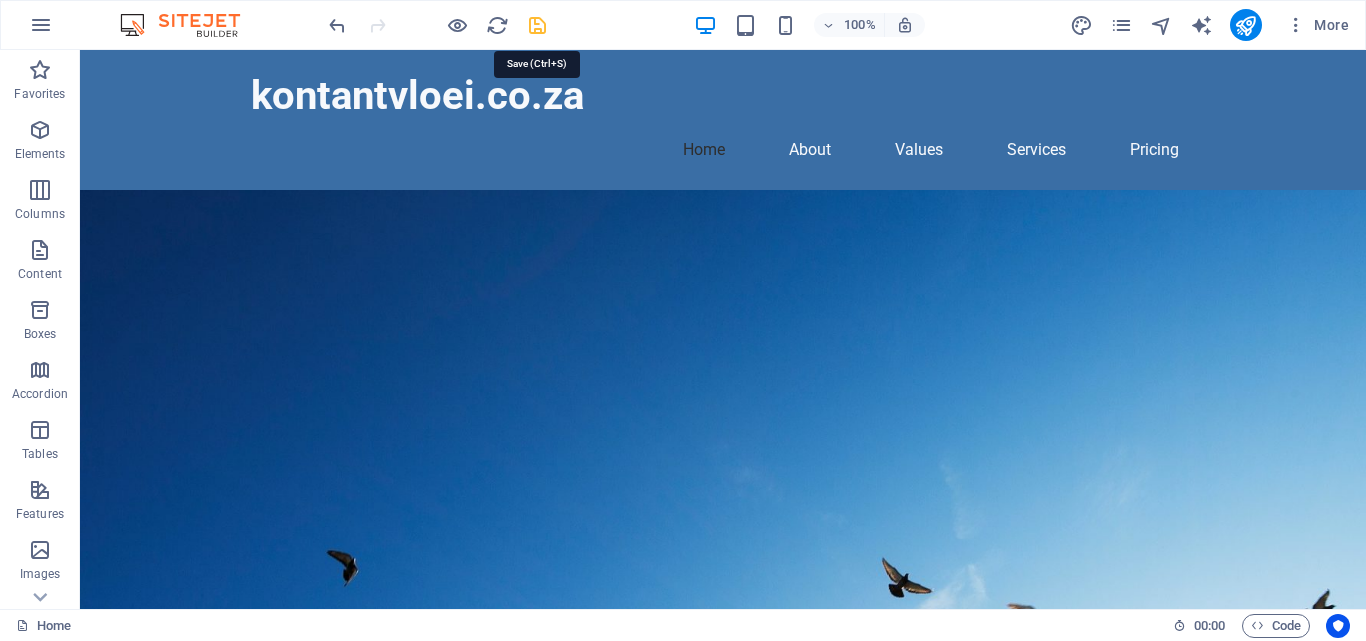 click at bounding box center (537, 25) 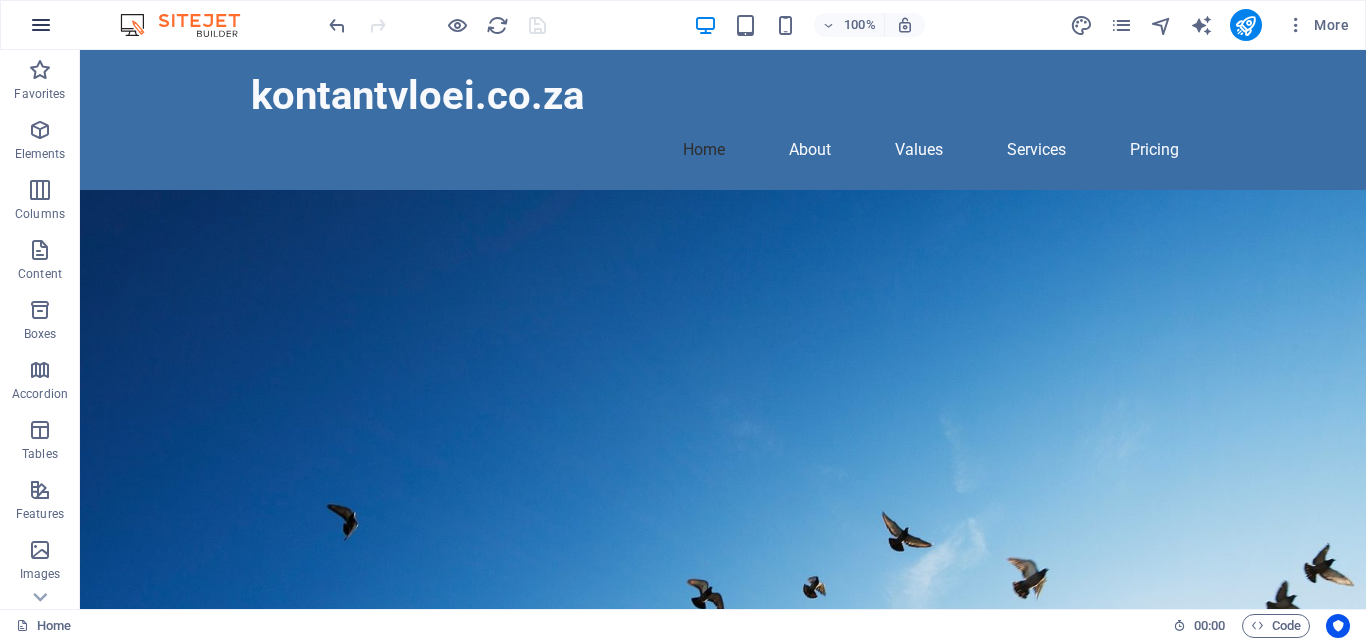 click at bounding box center [41, 25] 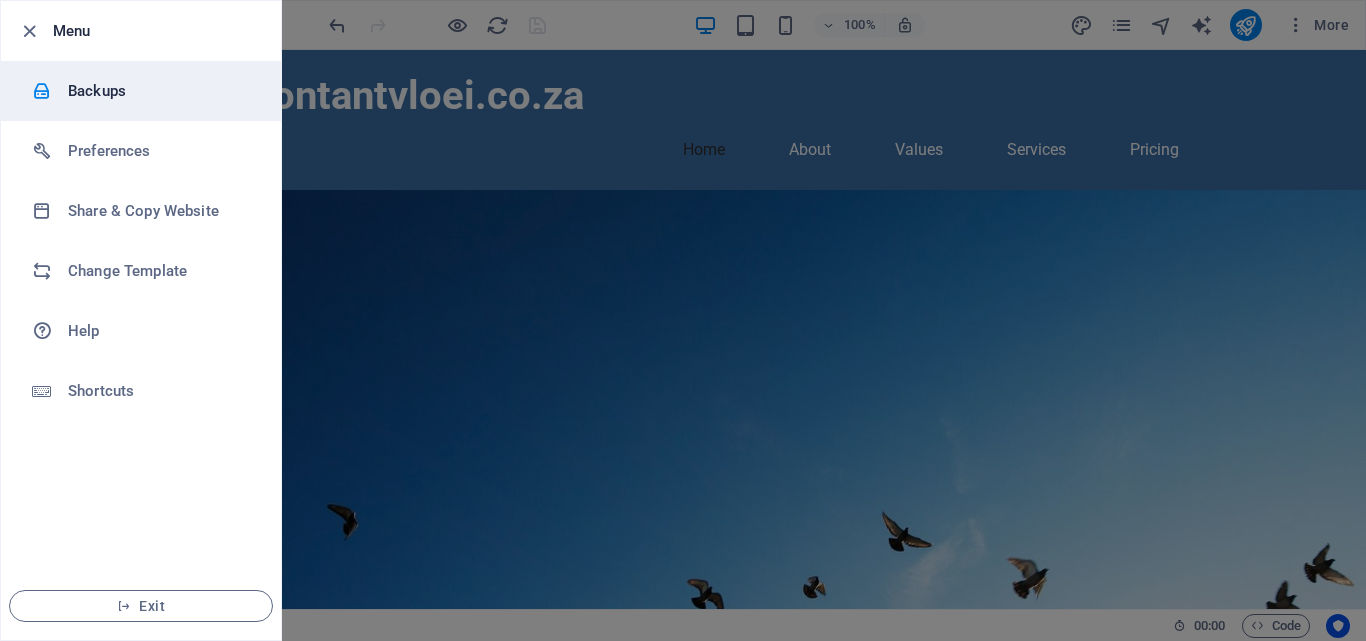 click on "Backups" at bounding box center [160, 91] 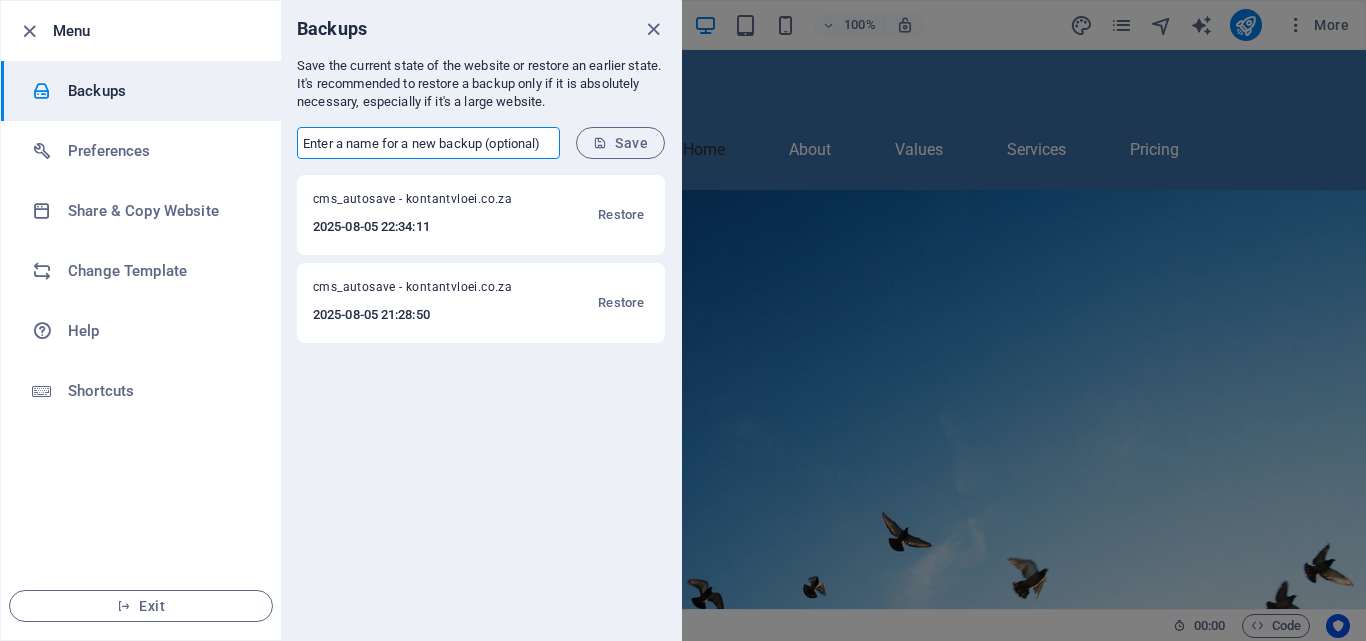 click at bounding box center [428, 143] 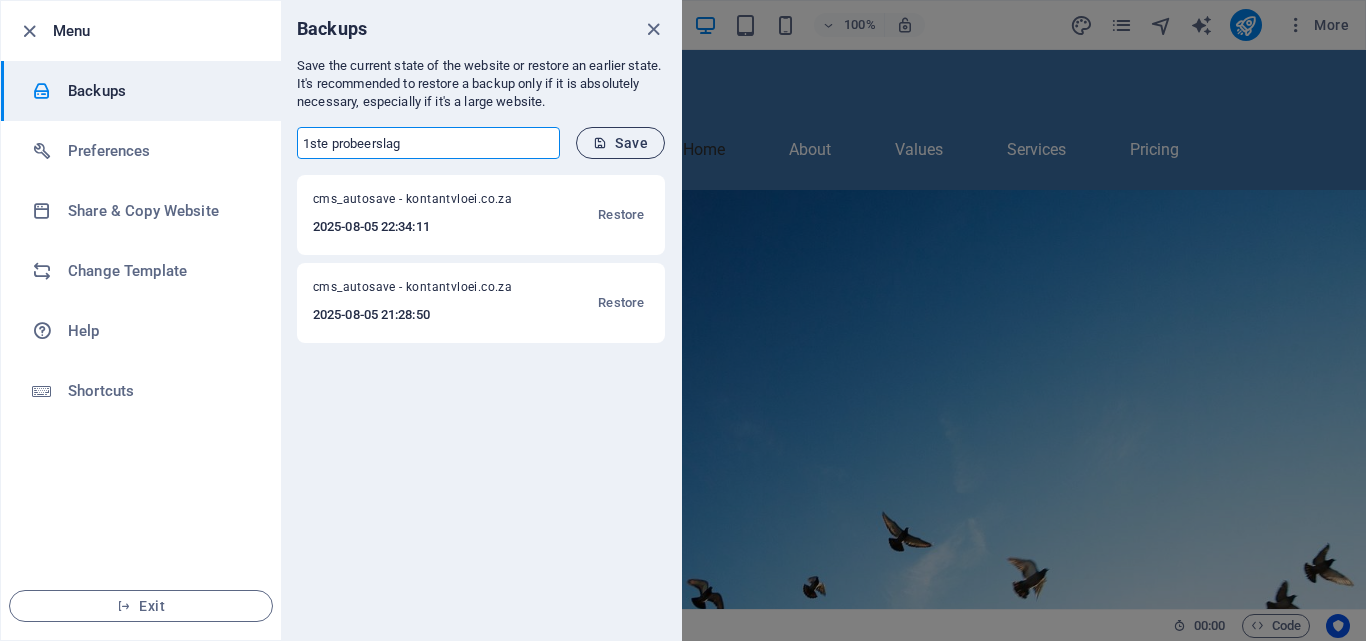 type on "1ste probeerslag" 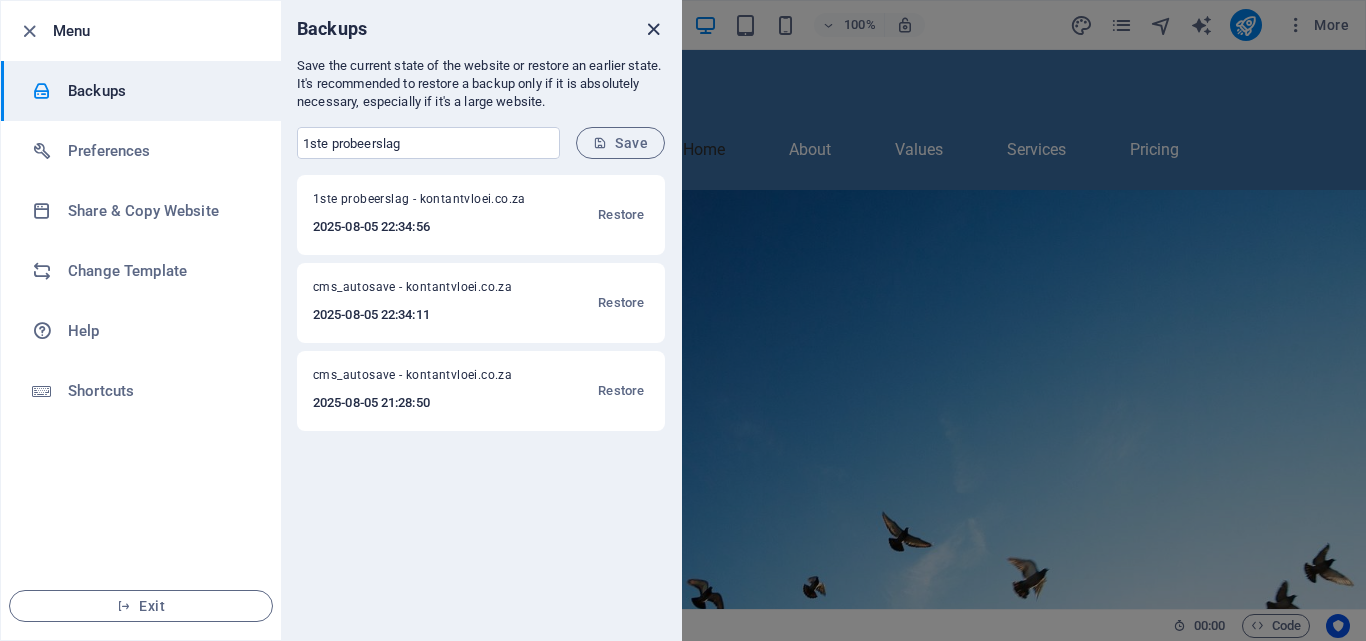 click at bounding box center [653, 29] 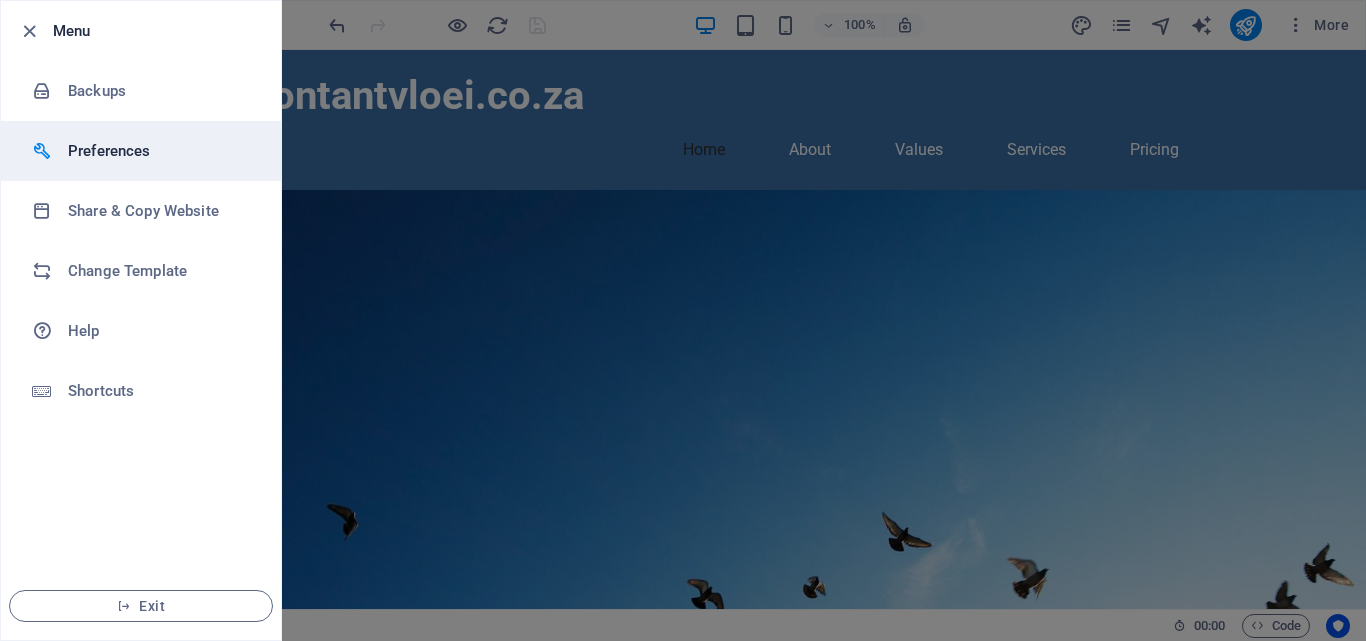 click on "Preferences" at bounding box center (160, 151) 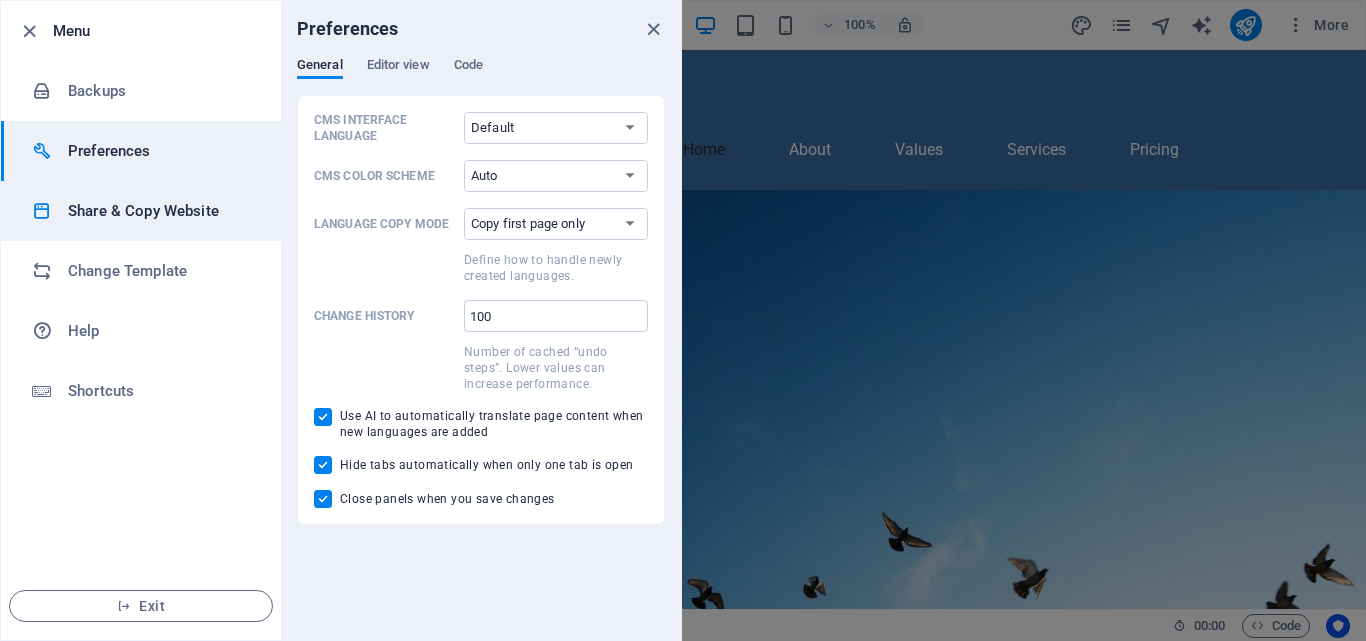 click on "Share & Copy Website" at bounding box center (160, 211) 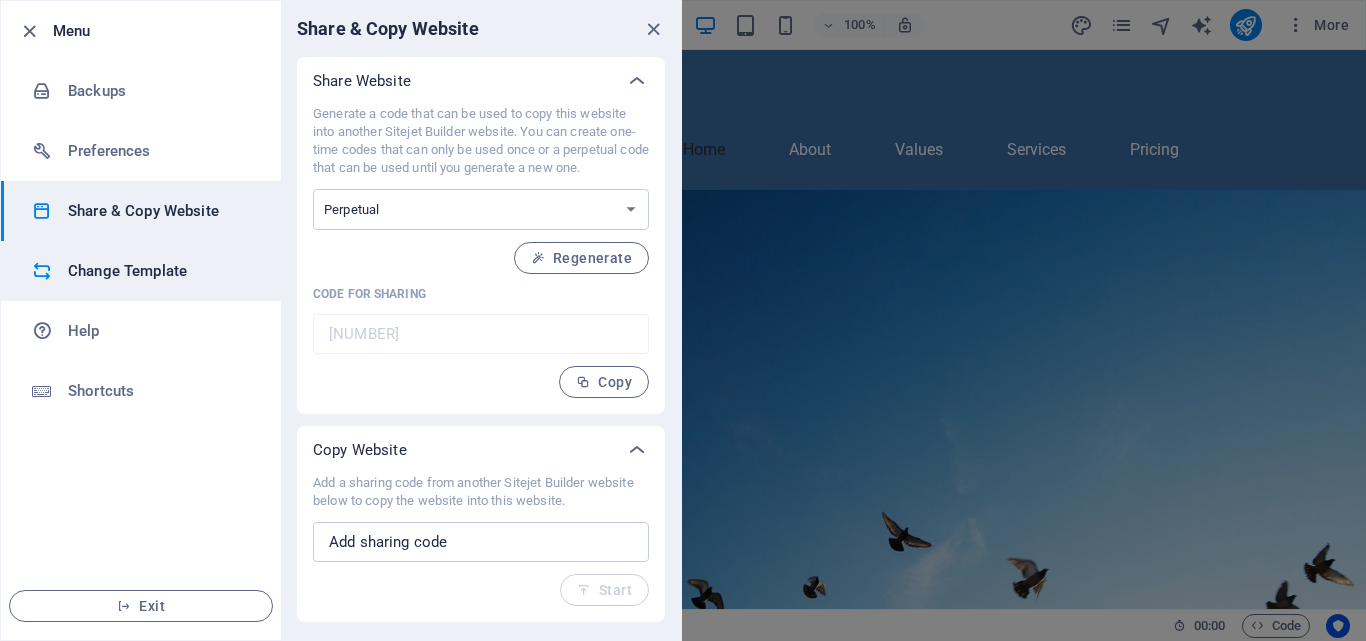 click on "Change Template" at bounding box center [160, 271] 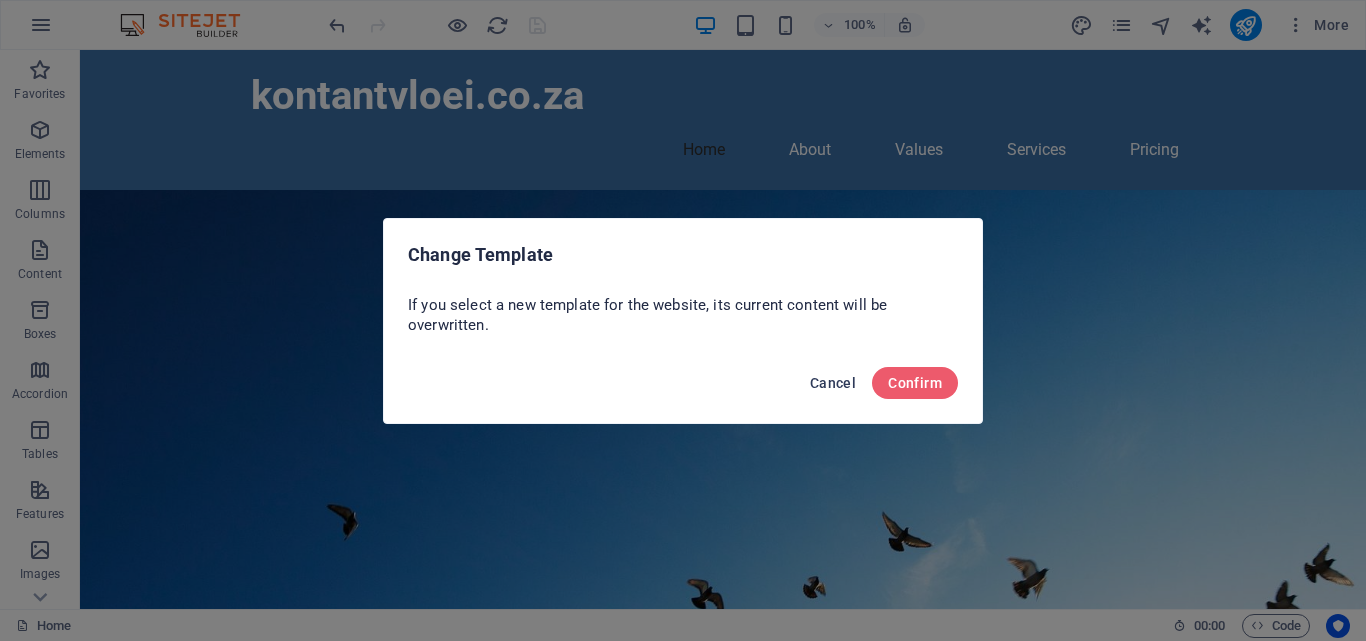 click on "Cancel" at bounding box center [833, 383] 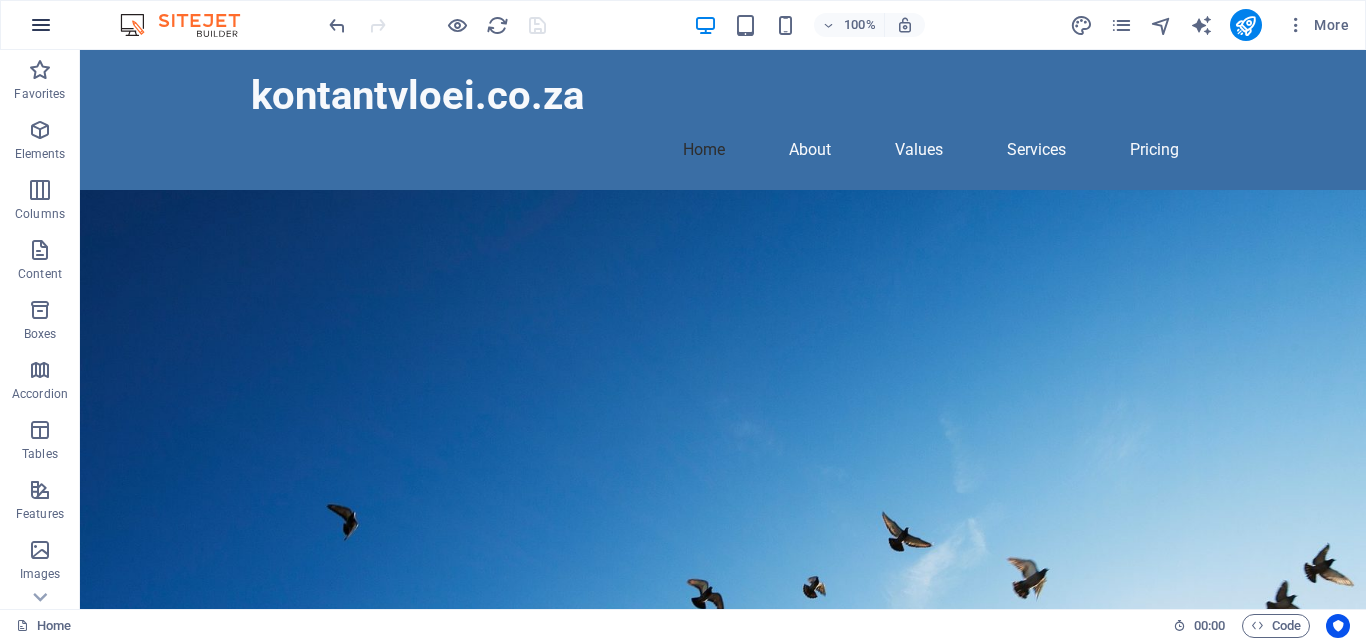 click at bounding box center [41, 25] 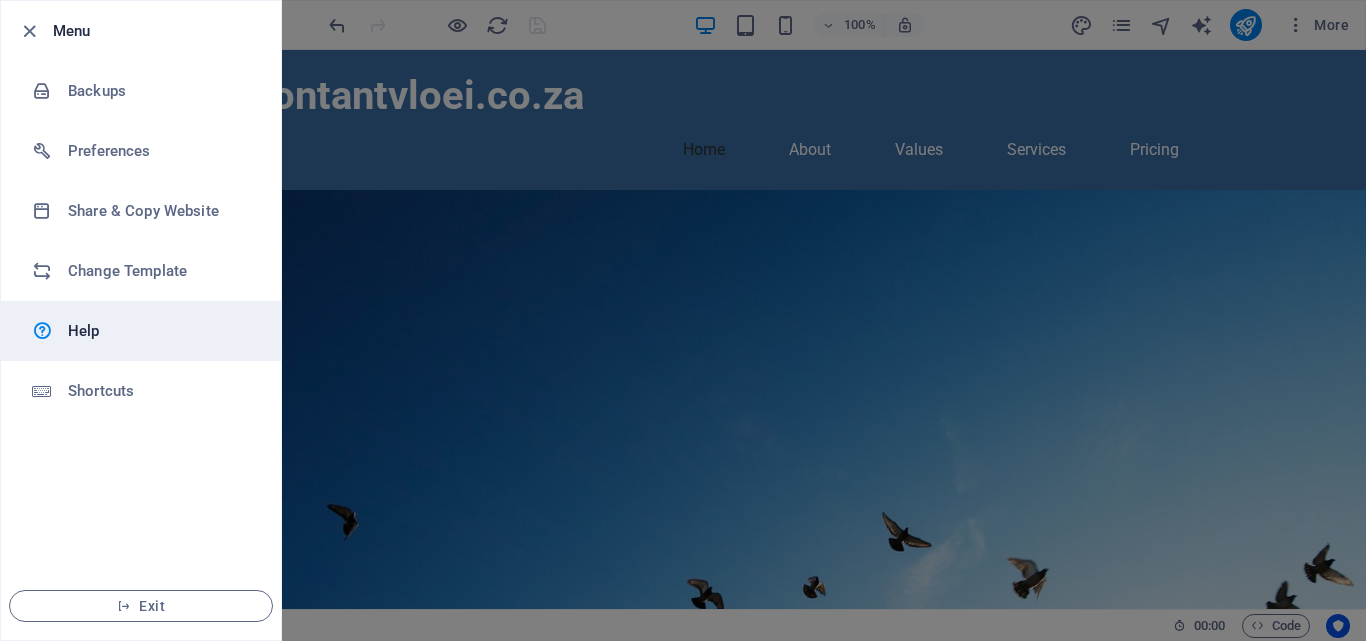 click on "Help" at bounding box center (160, 331) 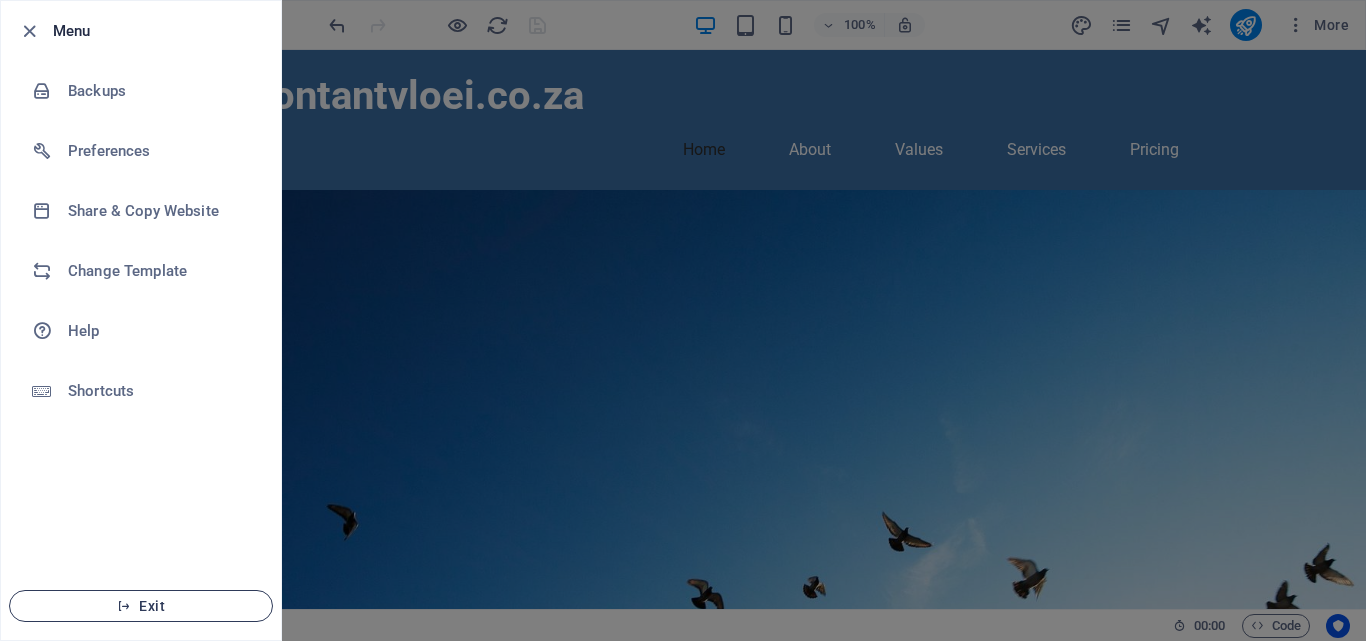 click at bounding box center (124, 606) 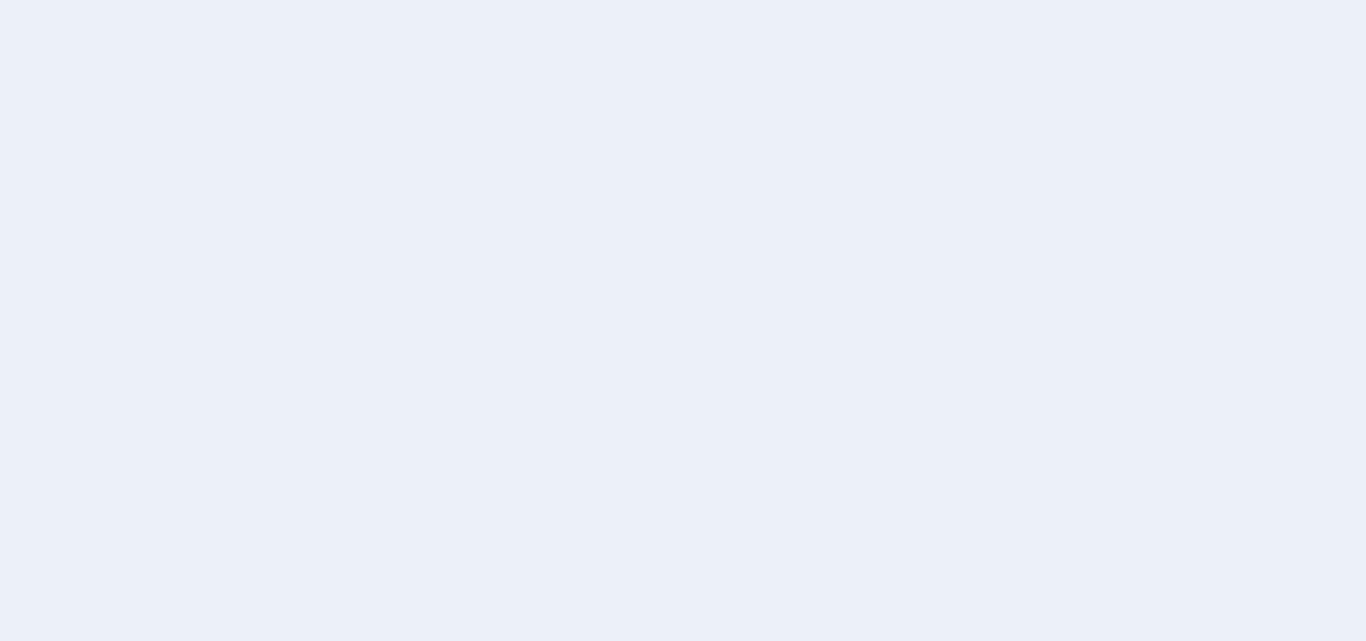 scroll, scrollTop: 0, scrollLeft: 0, axis: both 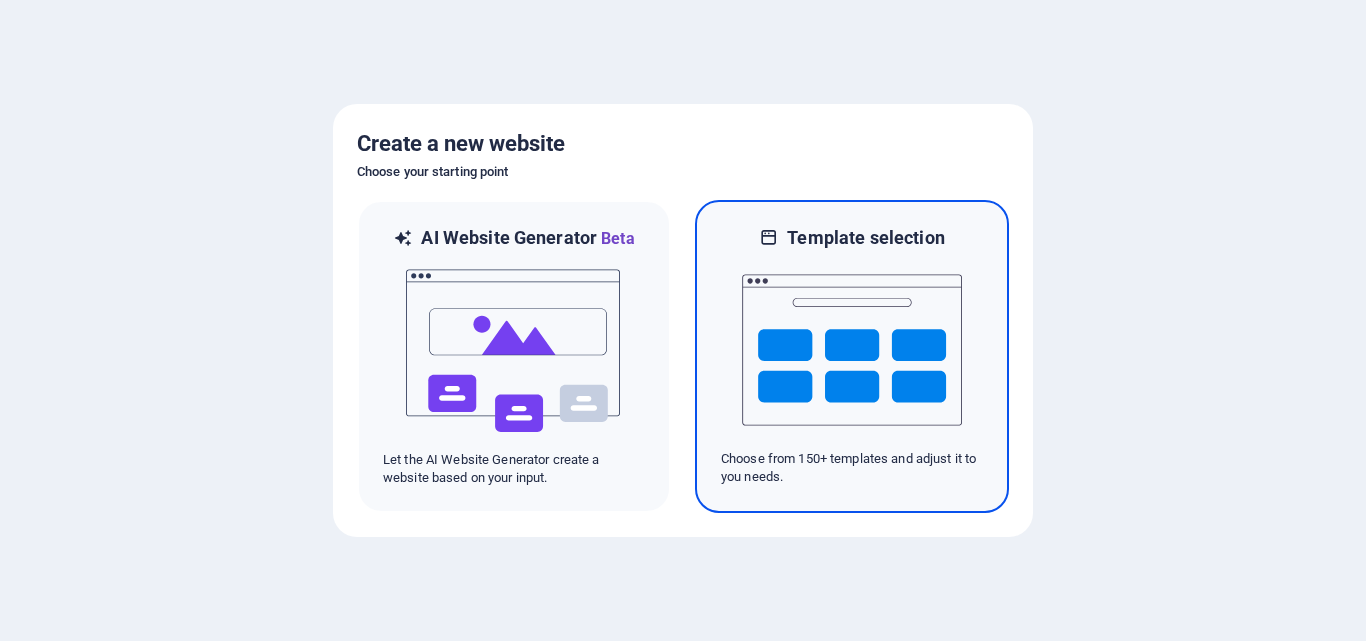 click at bounding box center (852, 350) 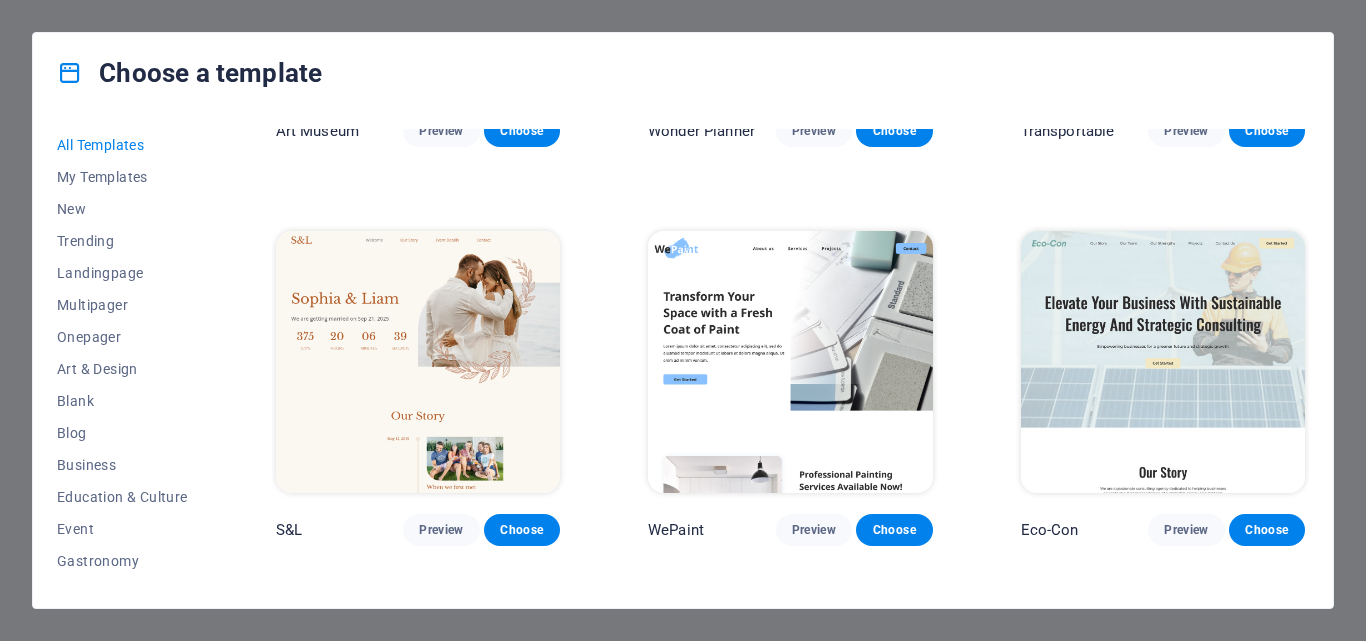 scroll, scrollTop: 0, scrollLeft: 0, axis: both 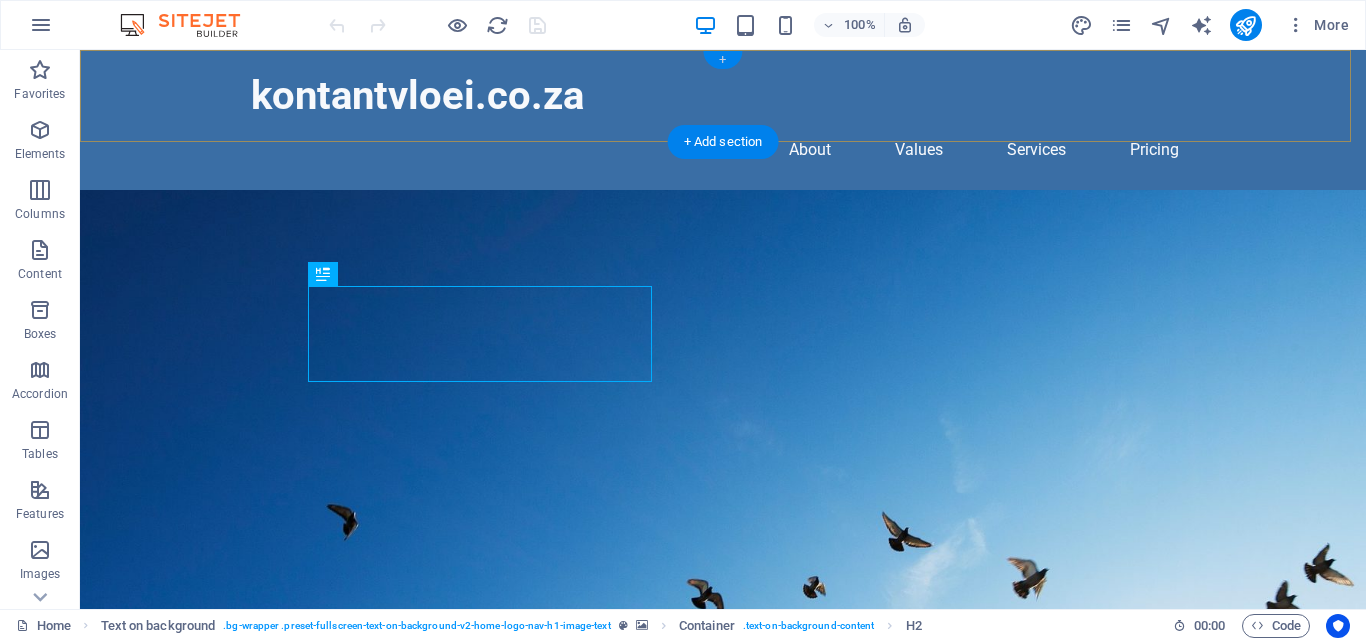 click on "+" at bounding box center [722, 60] 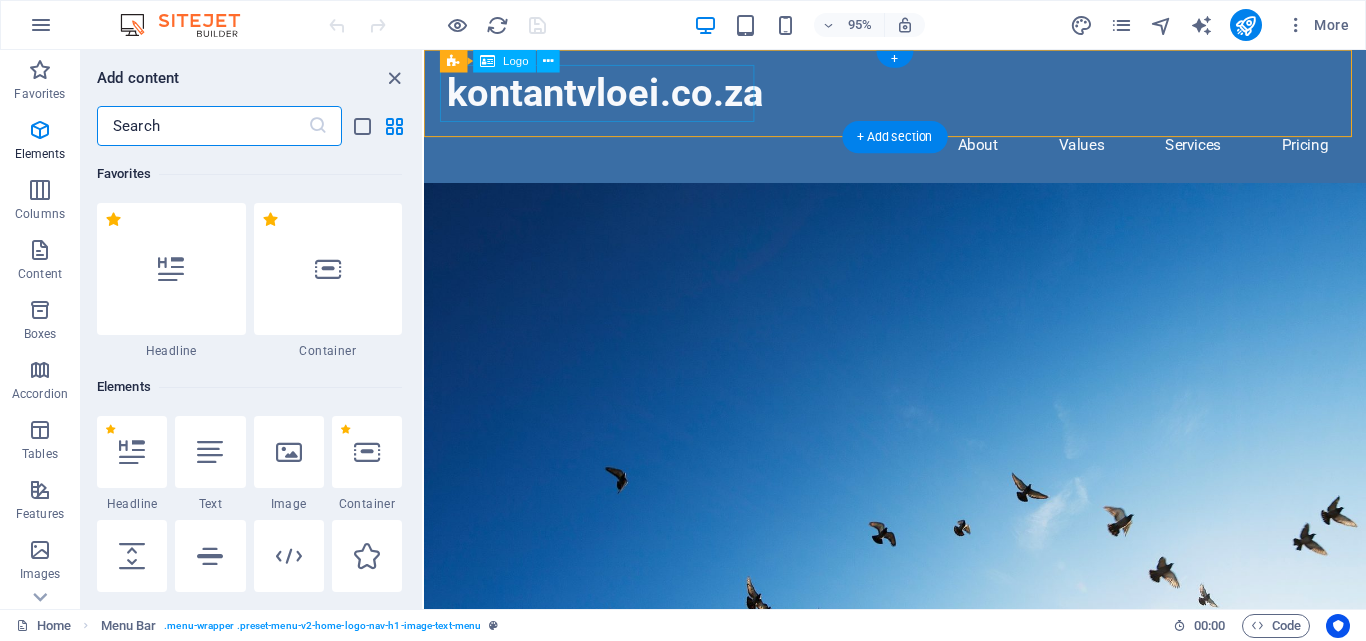 scroll, scrollTop: 3499, scrollLeft: 0, axis: vertical 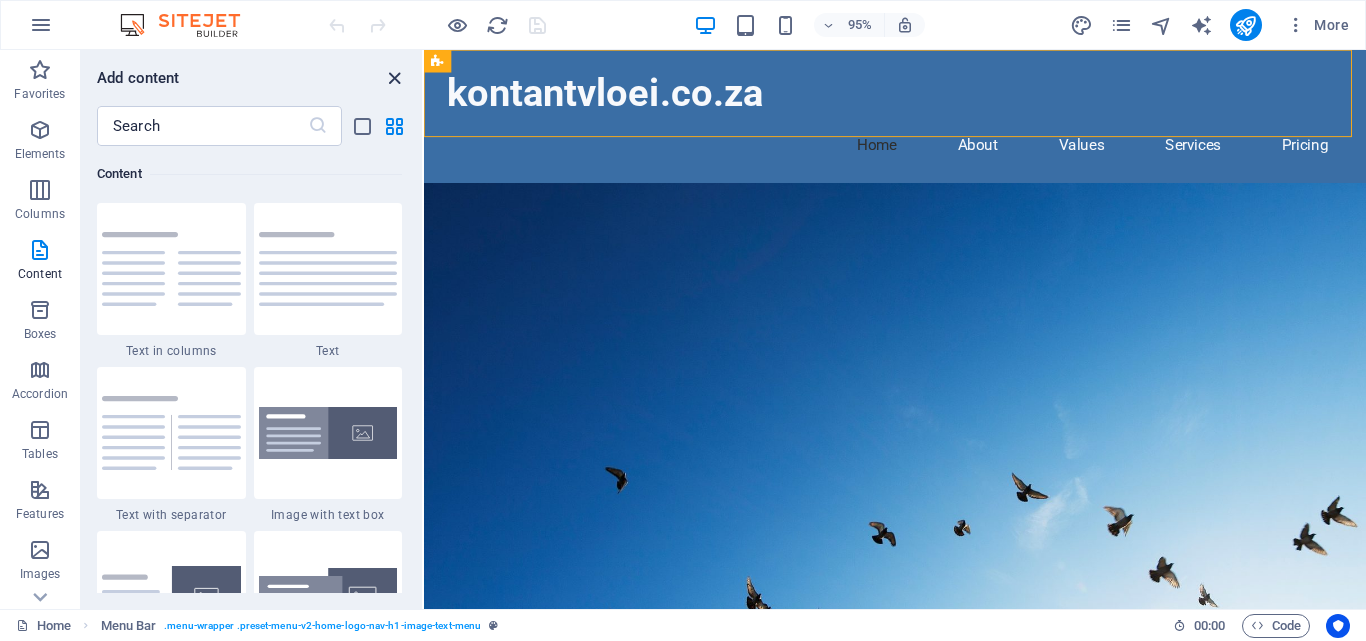 click at bounding box center (394, 78) 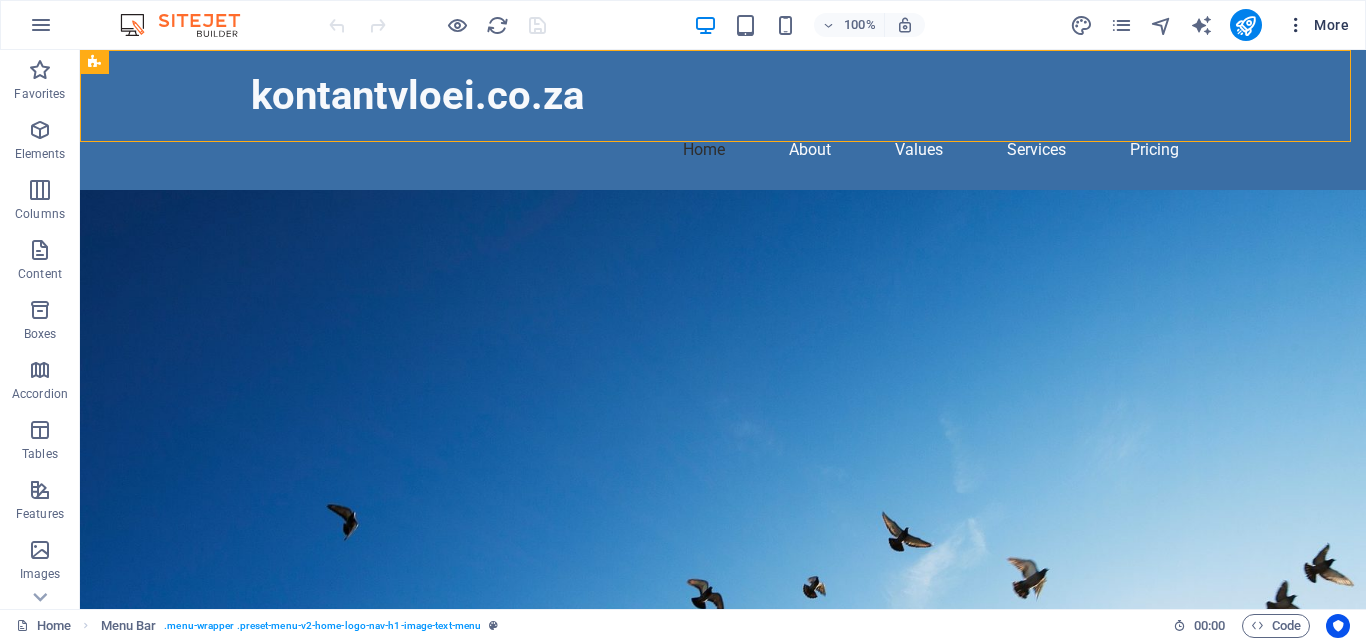 click at bounding box center (1296, 25) 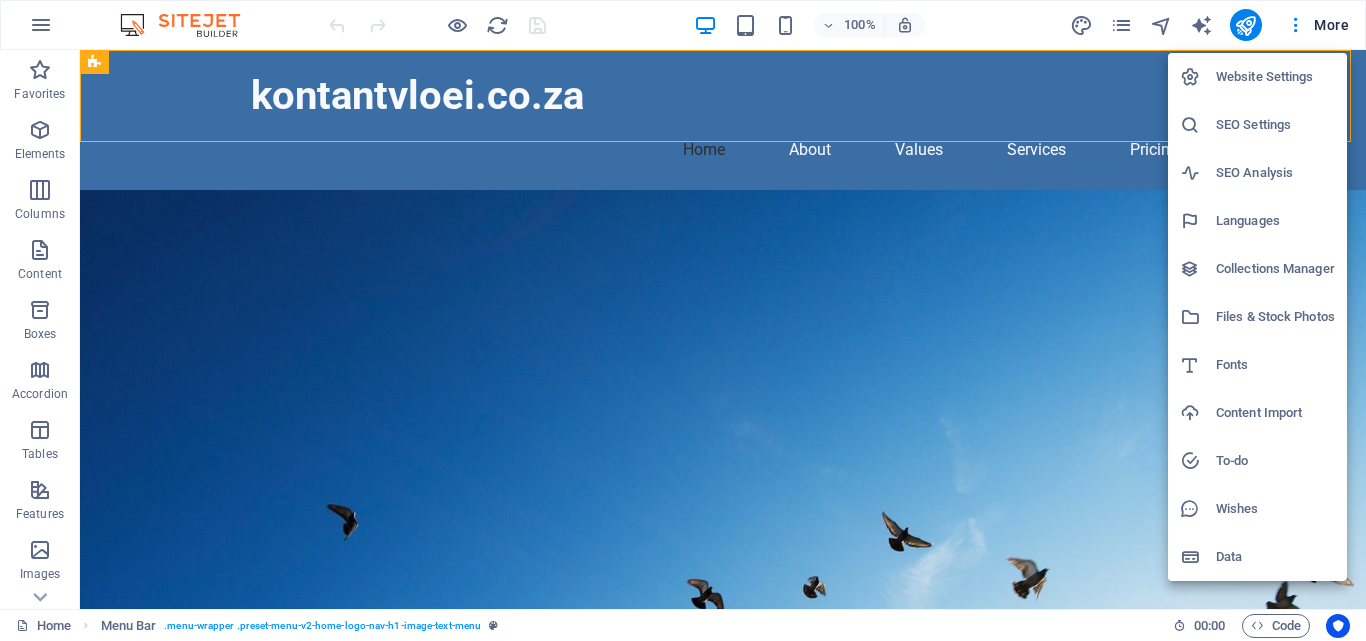click on "Website Settings" at bounding box center [1275, 77] 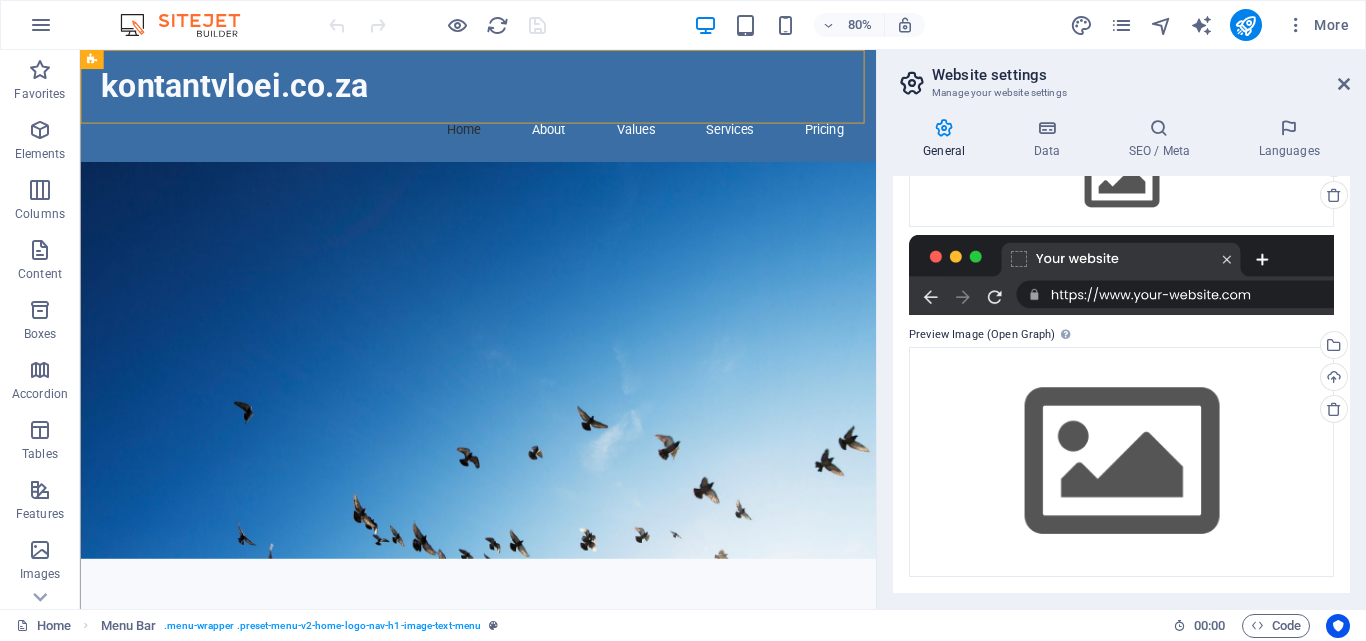 scroll, scrollTop: 0, scrollLeft: 0, axis: both 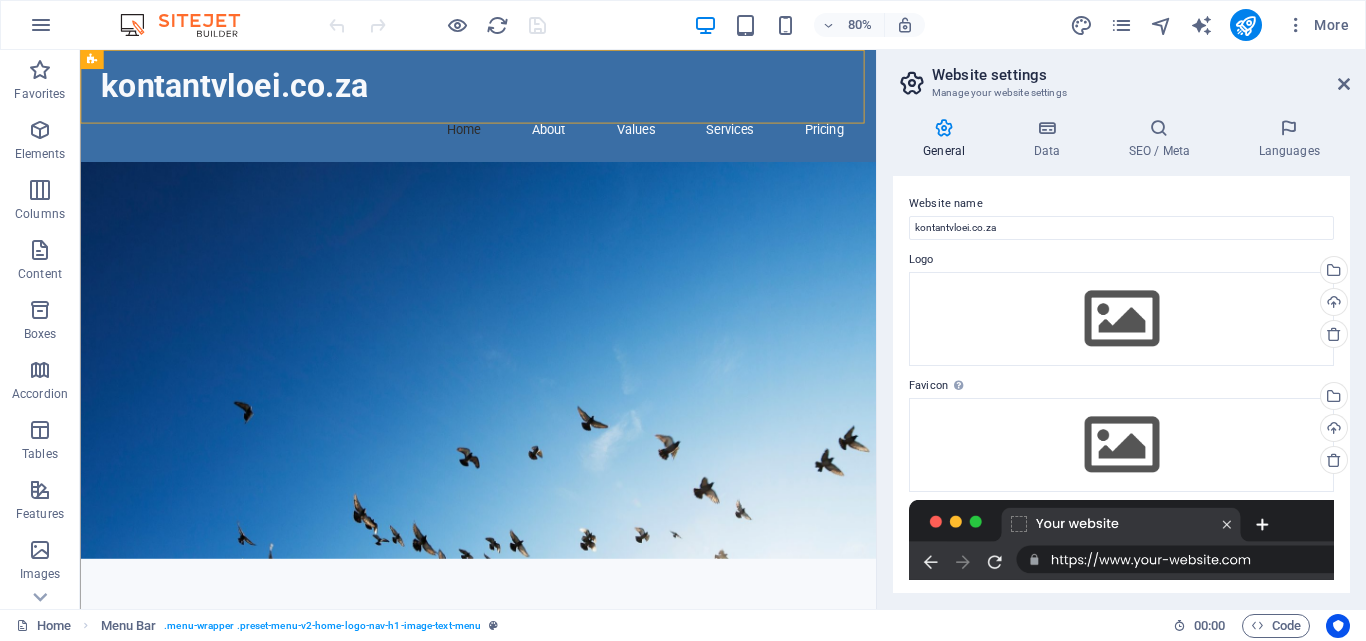 click on "Website settings" at bounding box center (1141, 75) 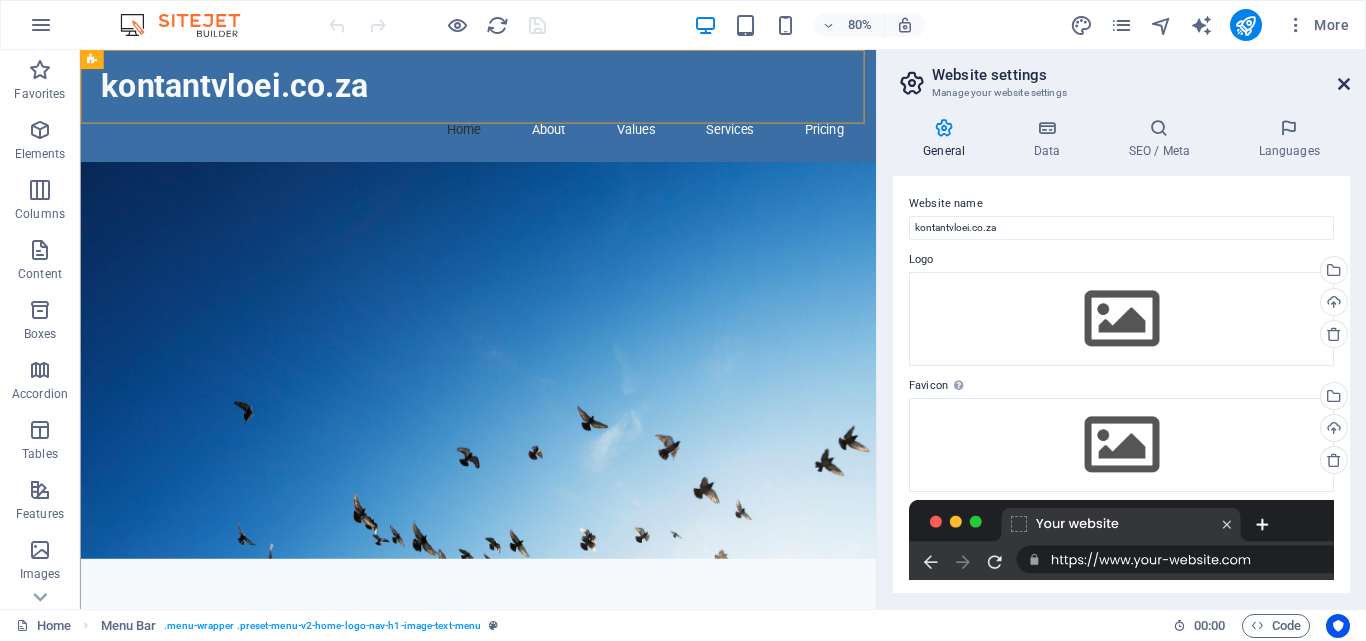 click at bounding box center [1344, 84] 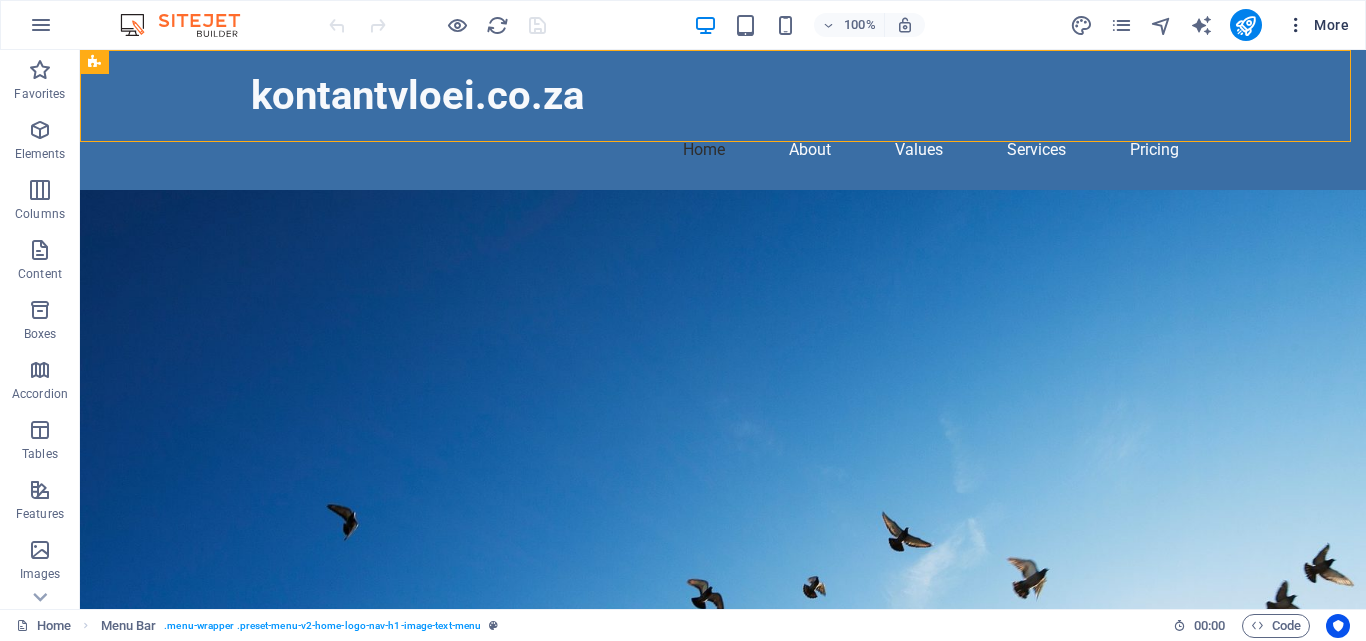 click at bounding box center [1296, 25] 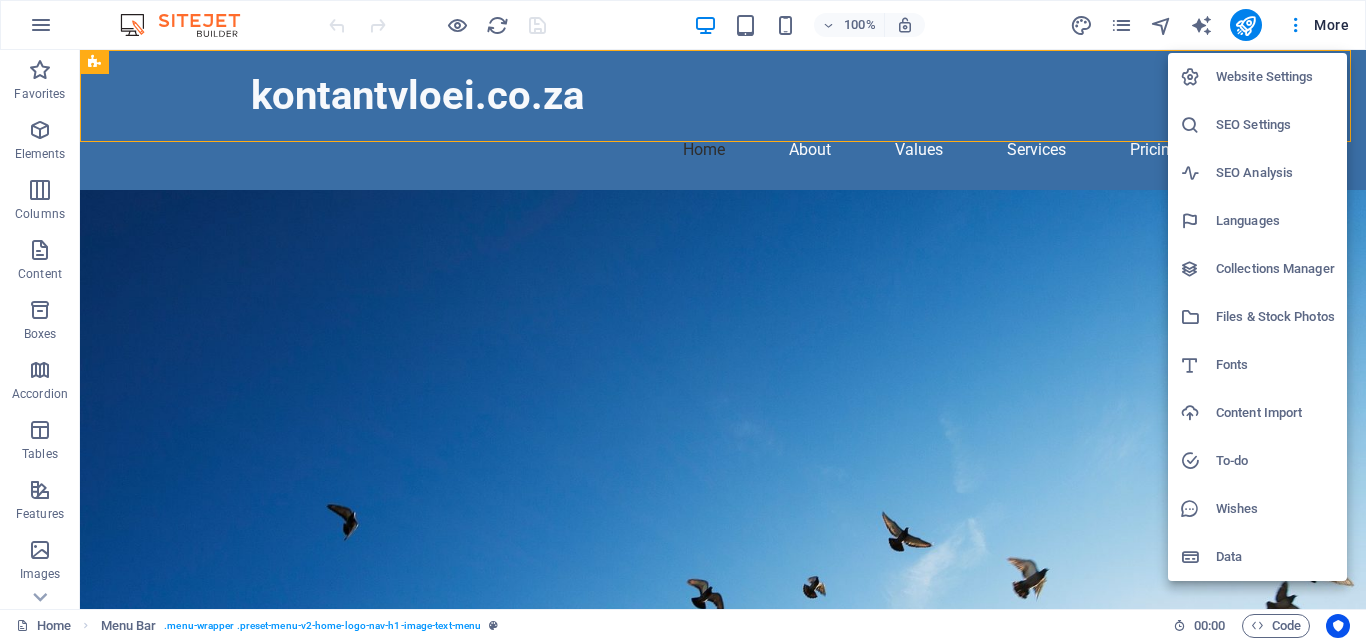click on "SEO Settings" at bounding box center [1275, 125] 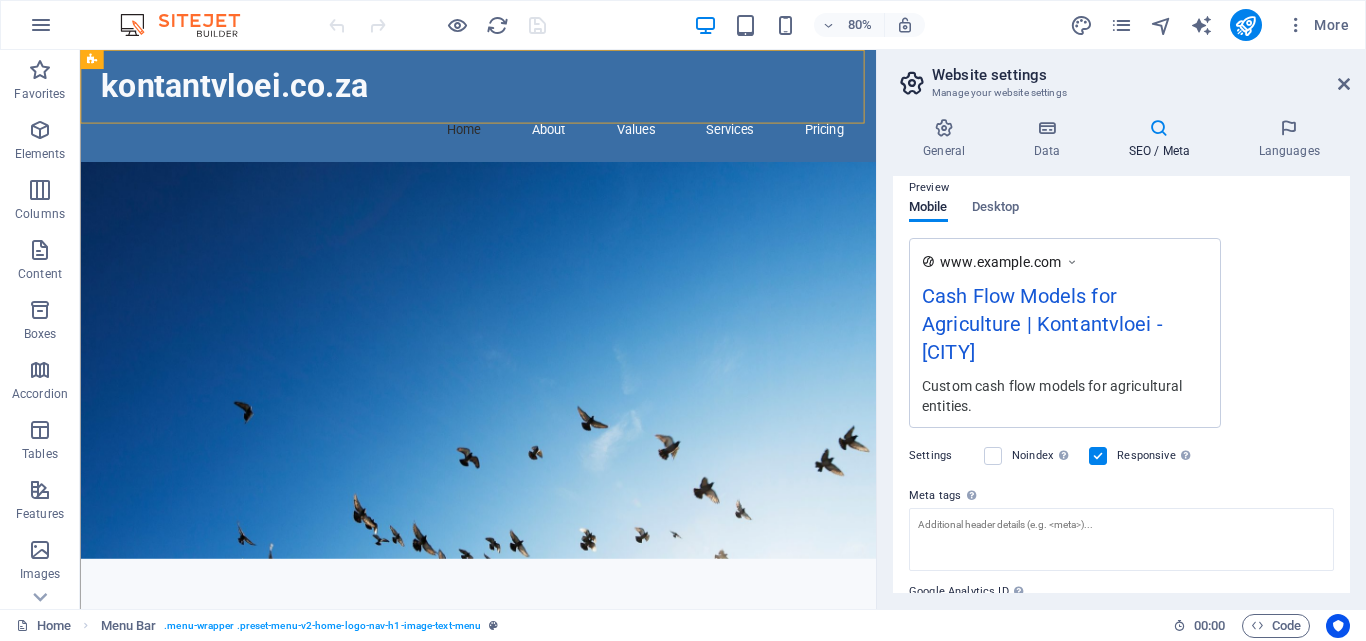 scroll, scrollTop: 395, scrollLeft: 0, axis: vertical 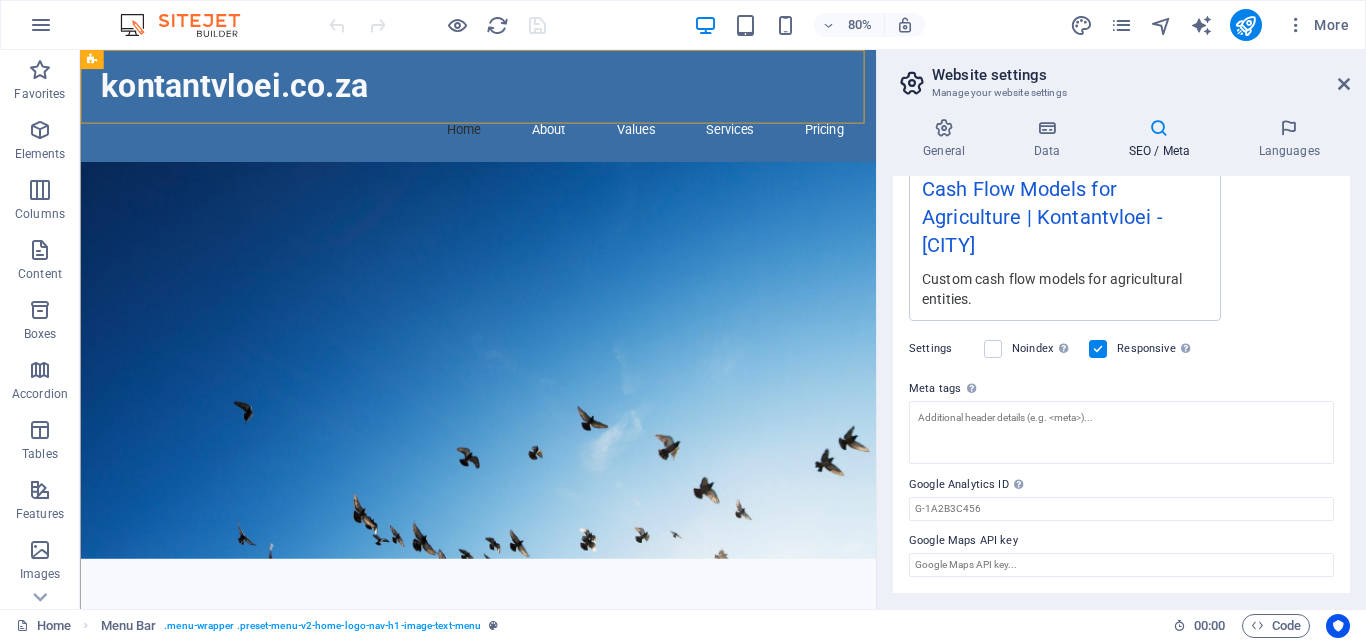 click on "Website settings" at bounding box center [1141, 75] 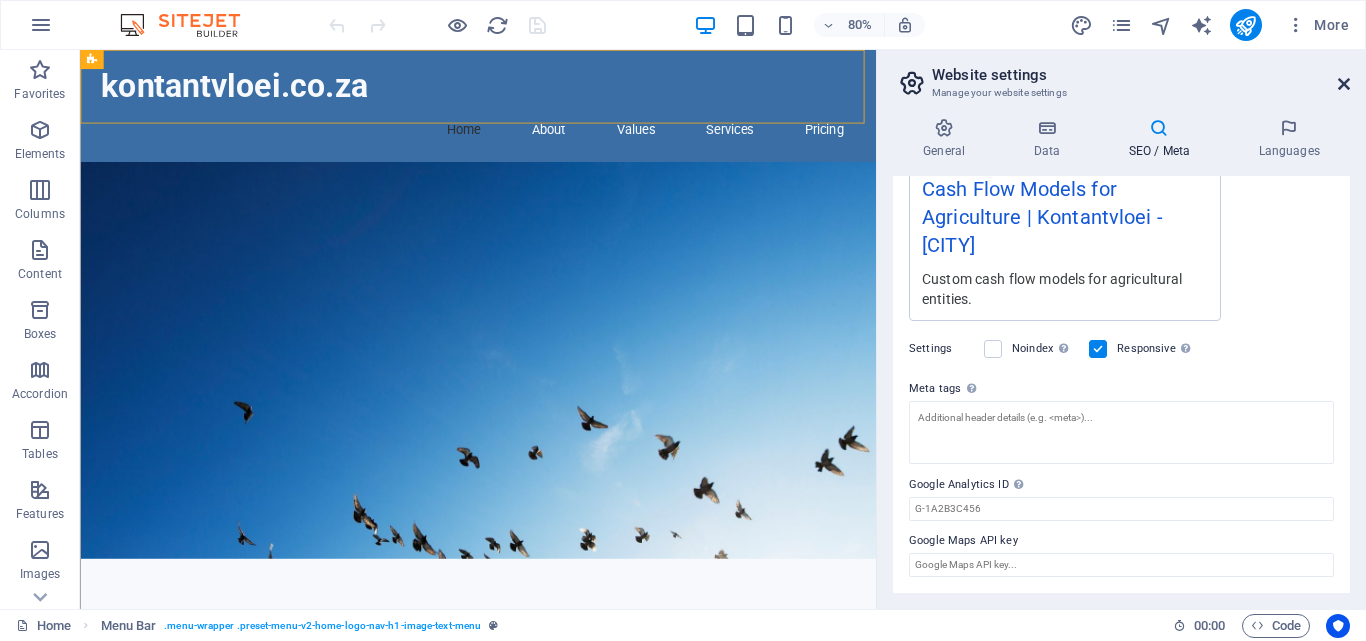 click at bounding box center [1344, 84] 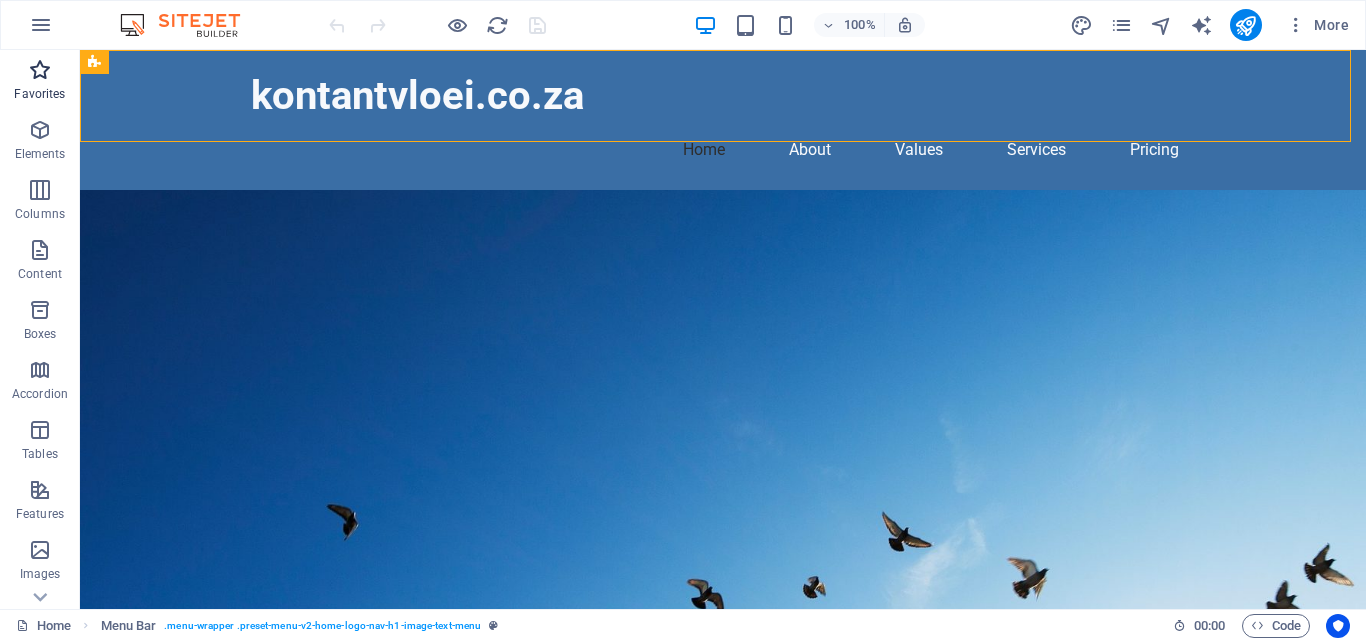 click at bounding box center (40, 70) 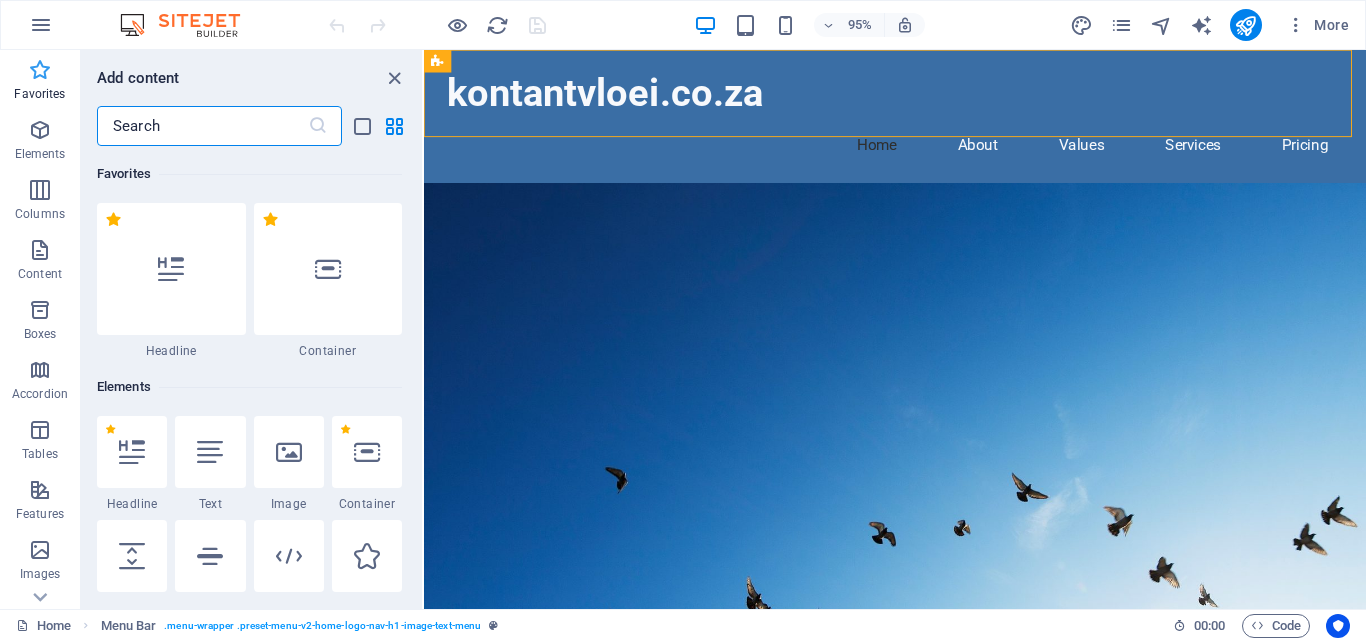 click at bounding box center [40, 70] 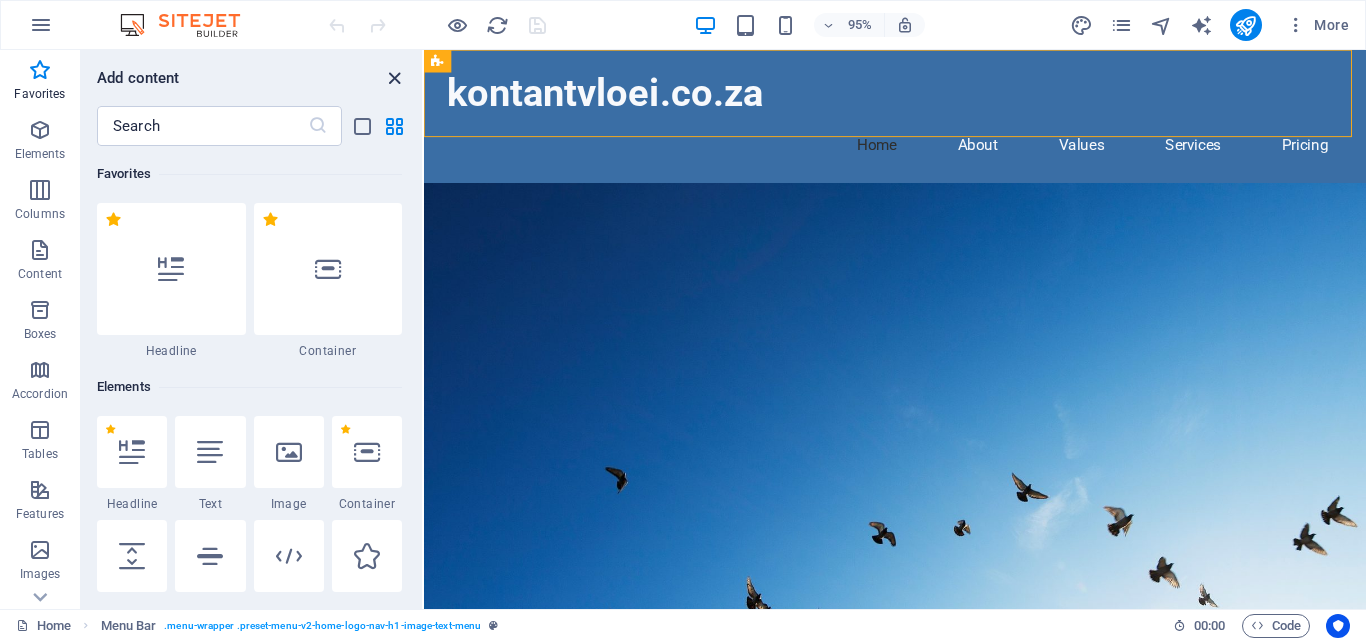 click at bounding box center (394, 78) 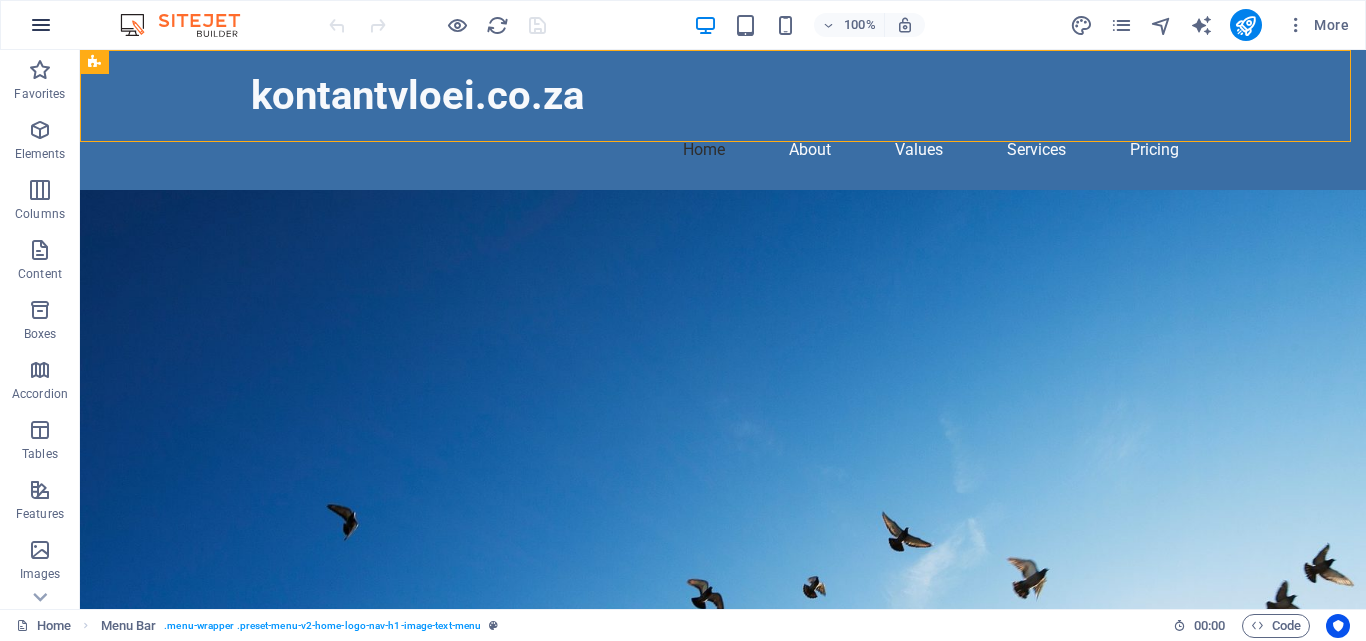 click at bounding box center [41, 25] 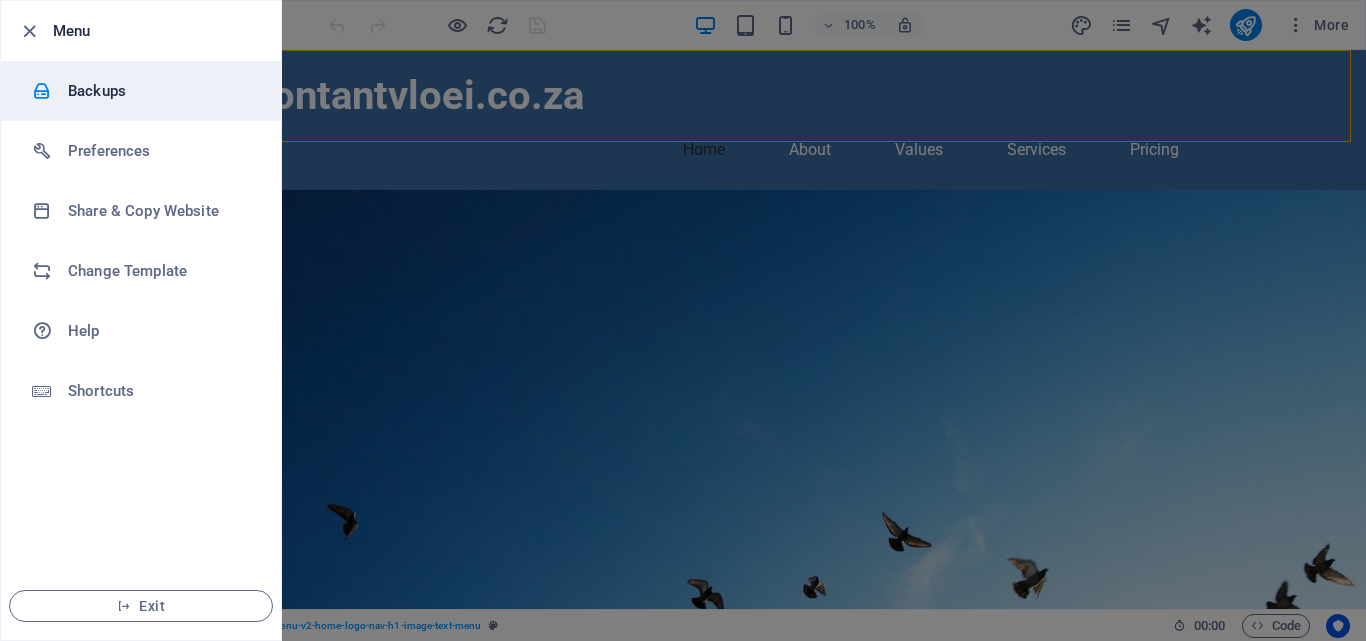 click on "Backups" at bounding box center [160, 91] 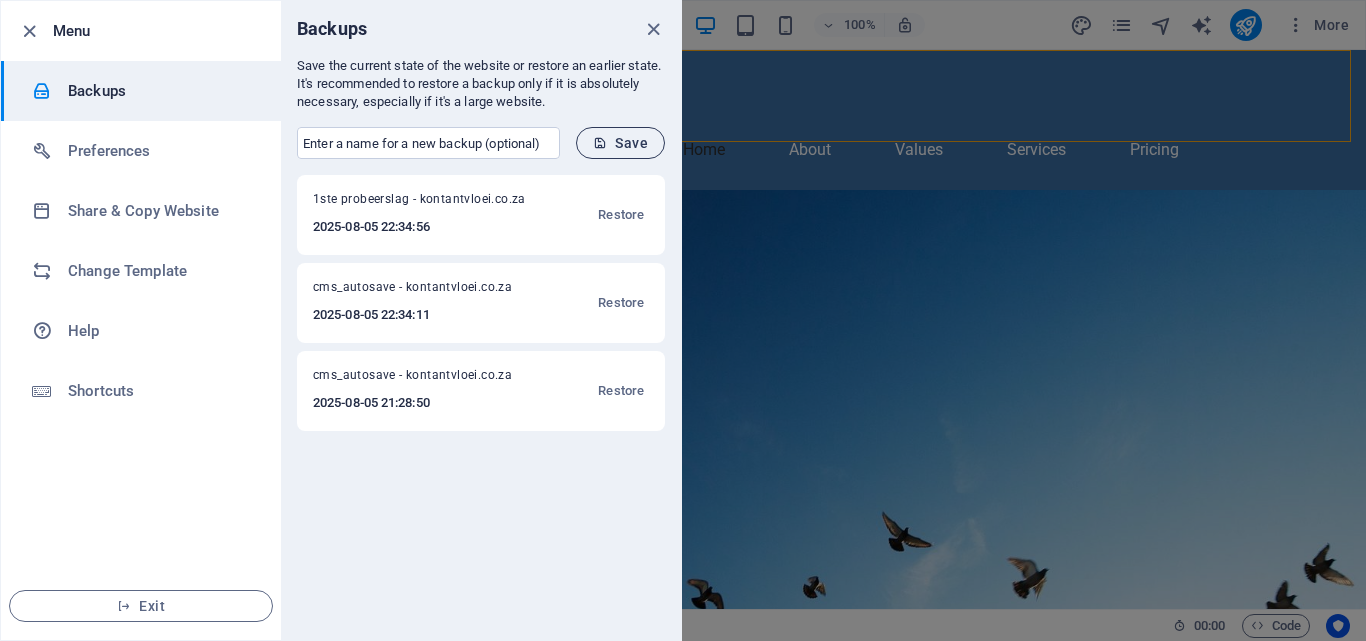 click on "Save" at bounding box center (620, 143) 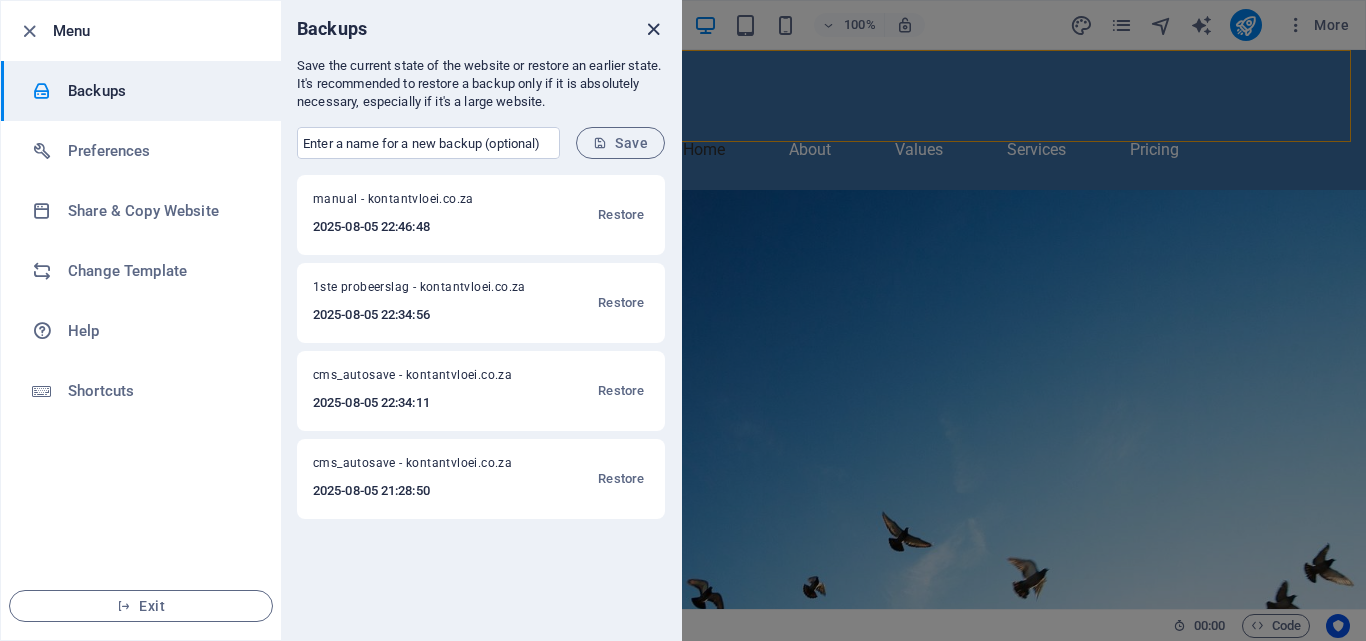 click at bounding box center [653, 29] 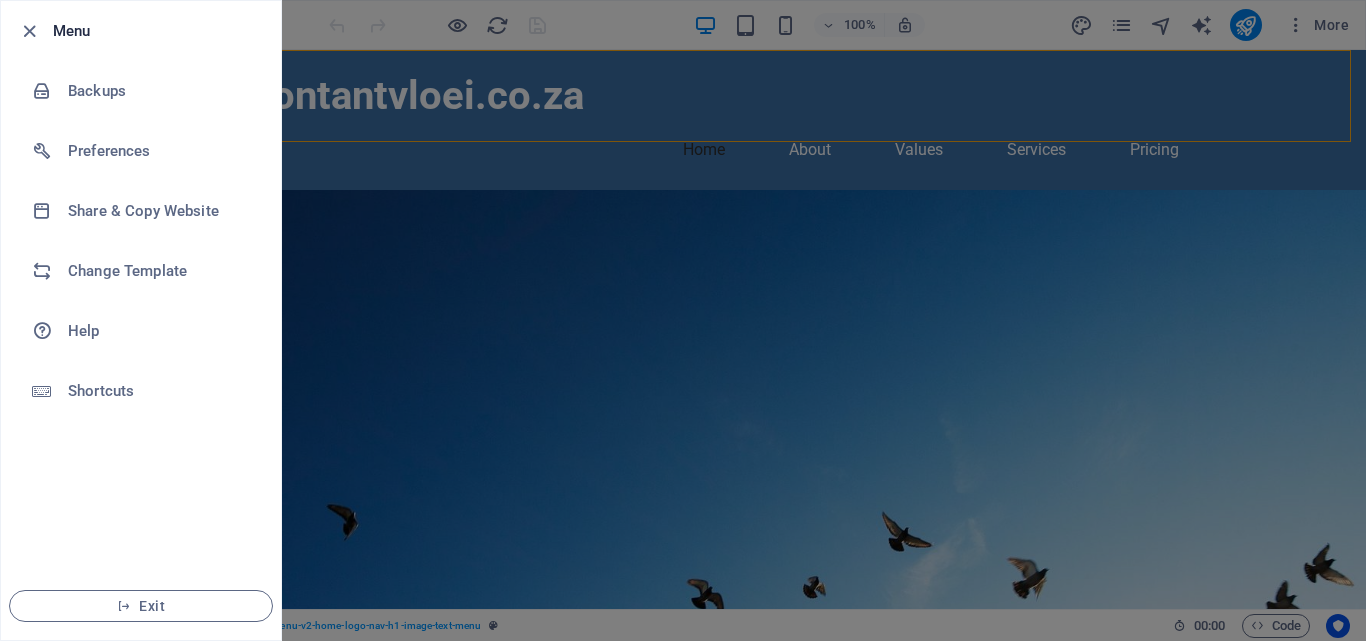 click at bounding box center [683, 320] 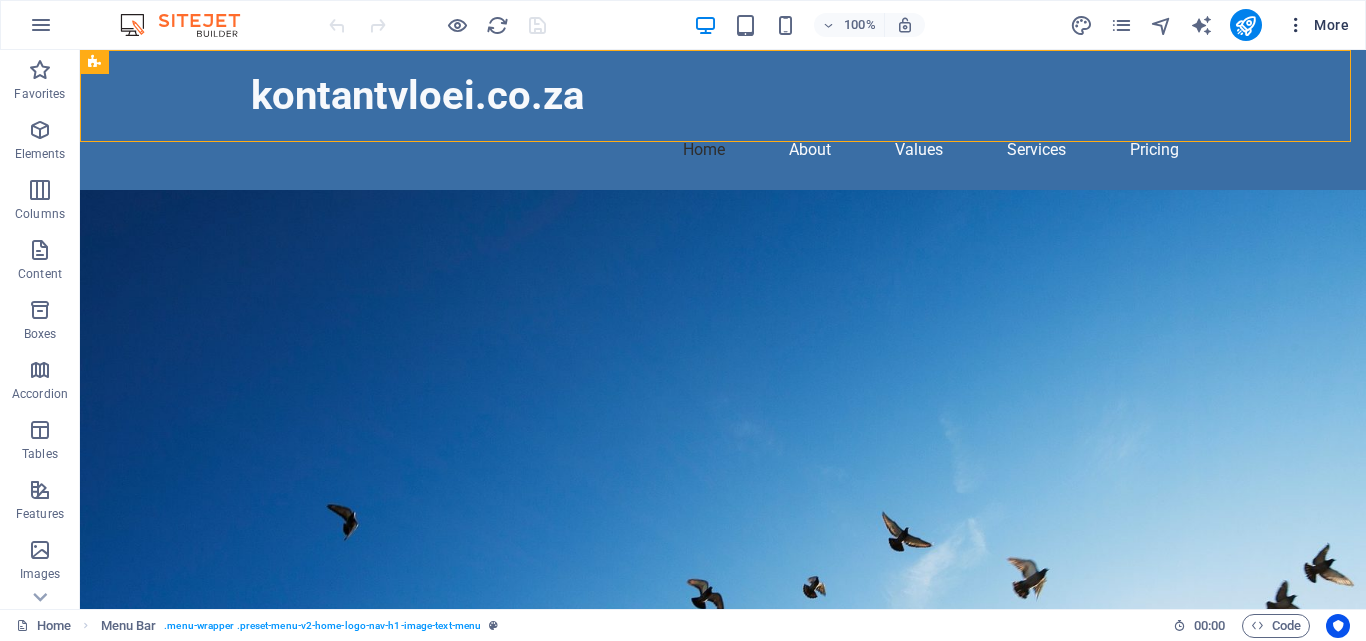 click at bounding box center (1296, 25) 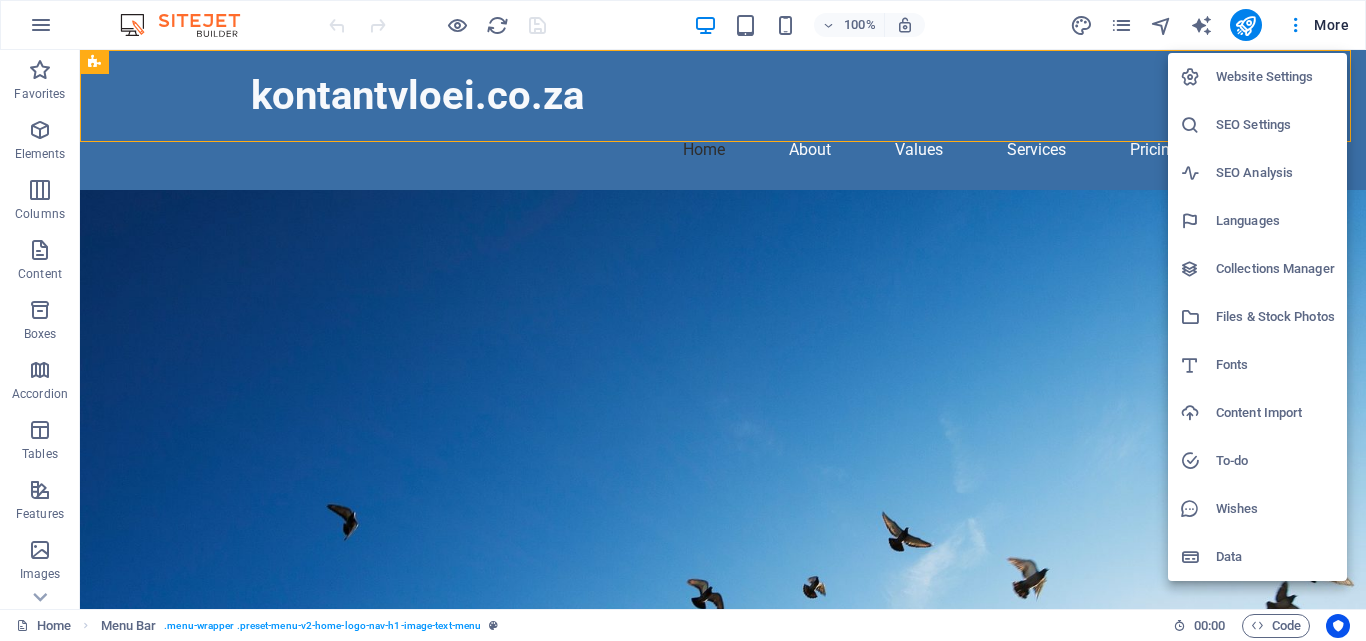 click at bounding box center (683, 320) 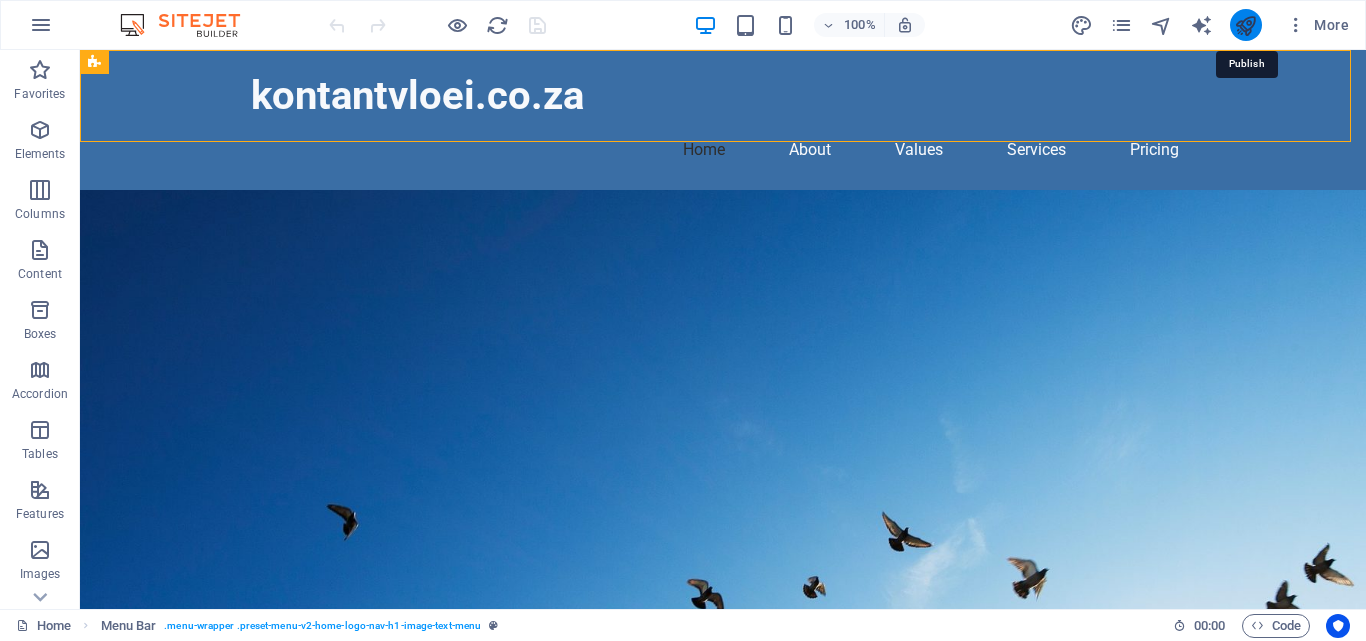click at bounding box center [1245, 25] 